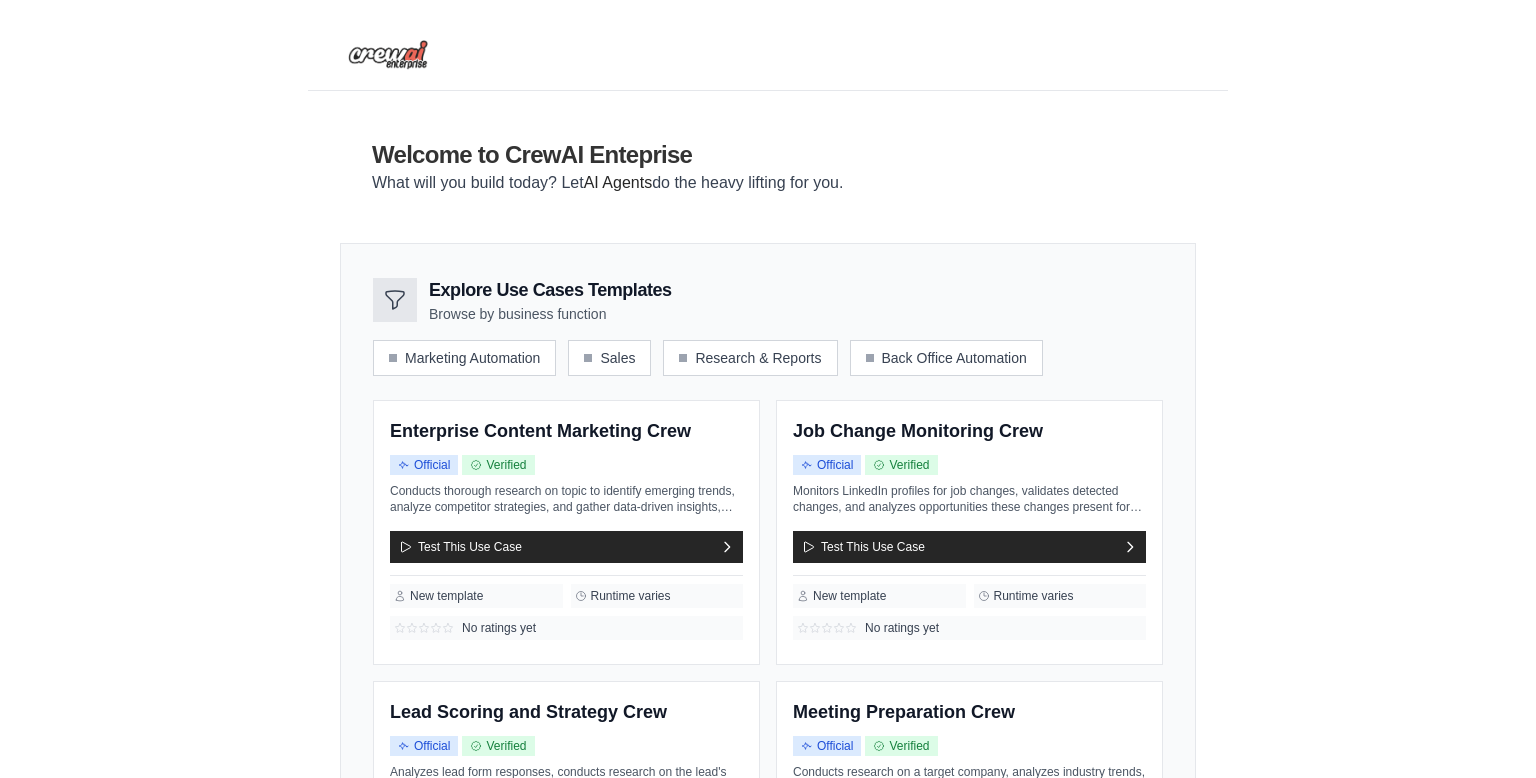 scroll, scrollTop: 12, scrollLeft: 0, axis: vertical 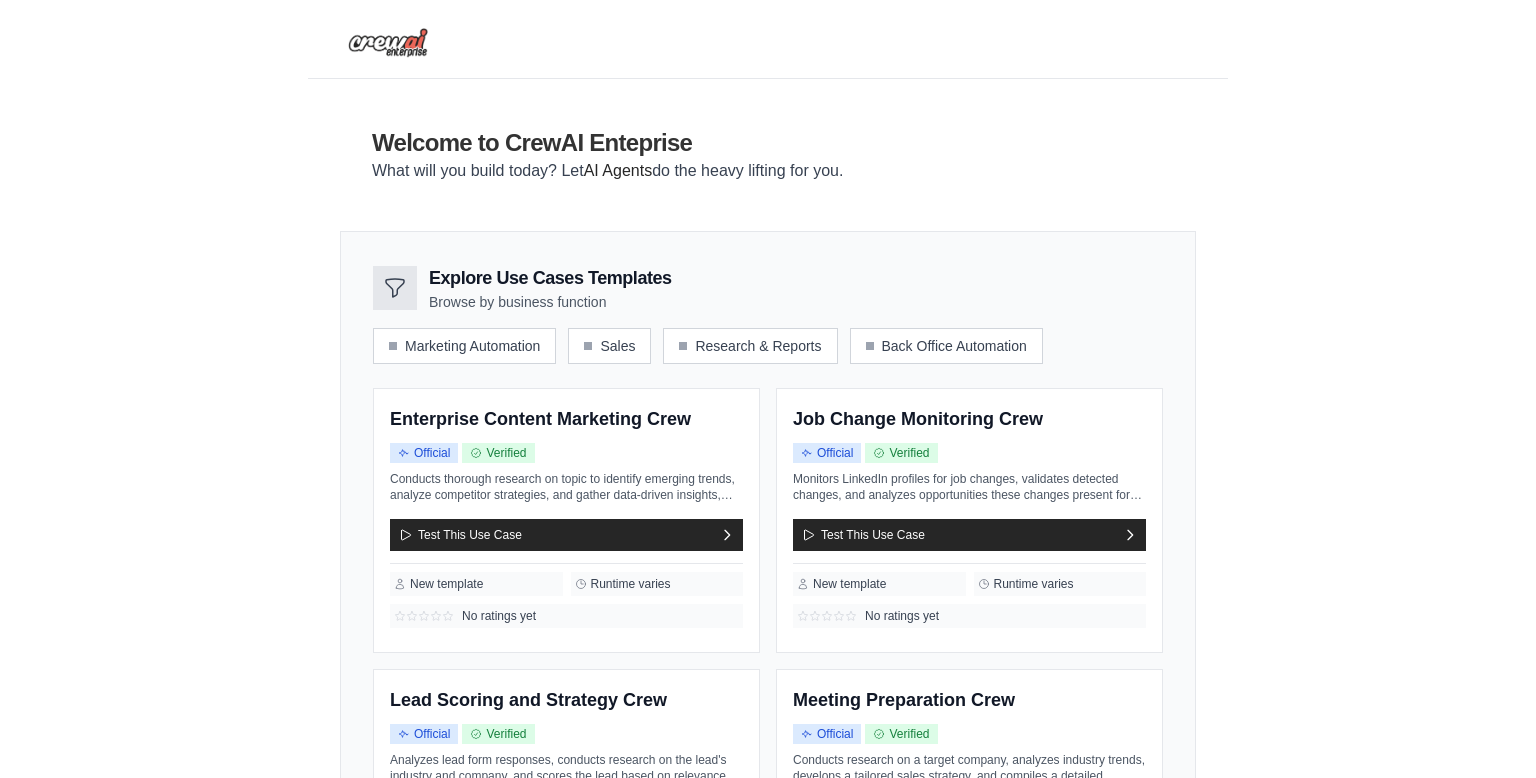 click on "What will you build today? Let
AI Agents
do the heavy lifting for you." at bounding box center (607, 171) 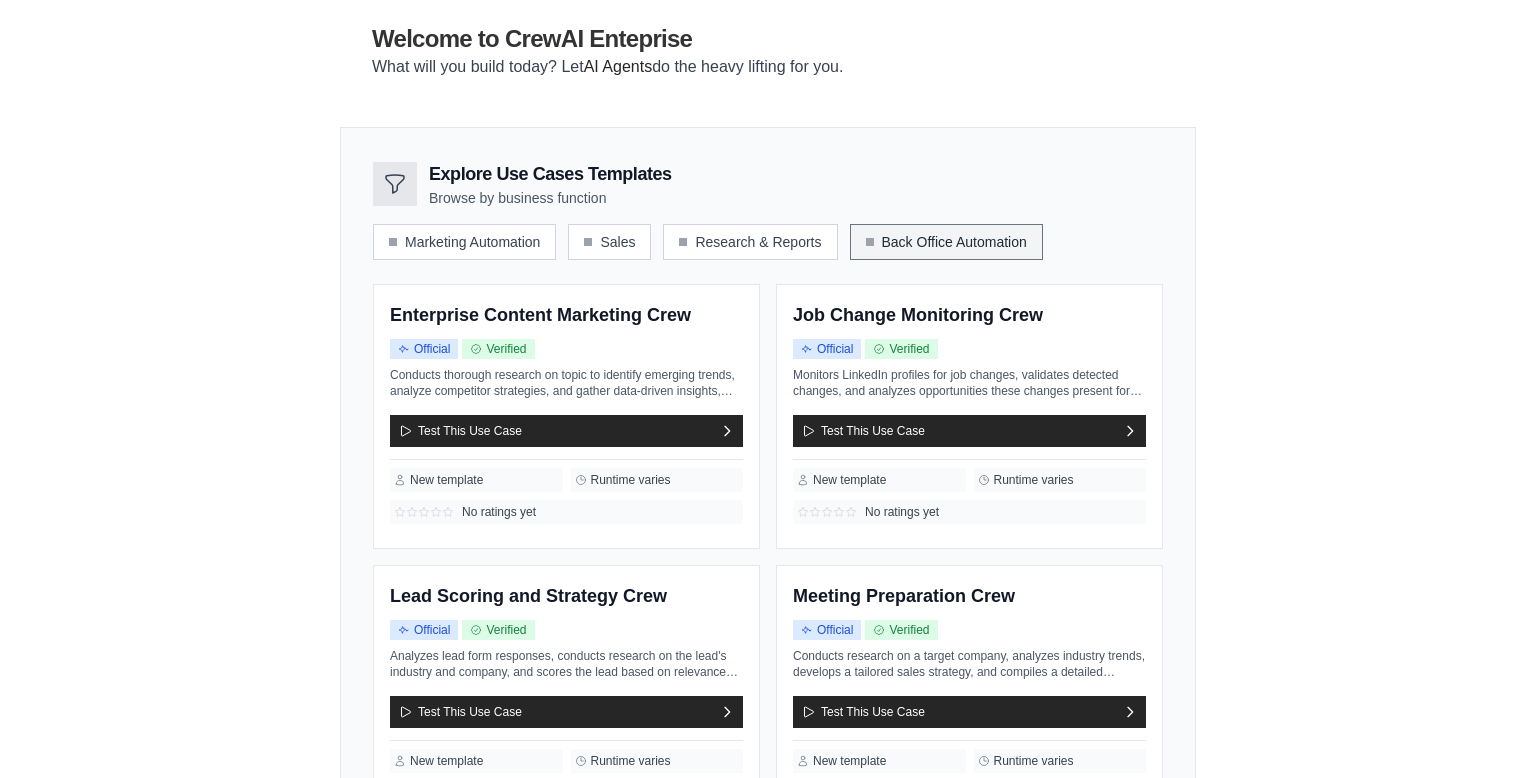 scroll, scrollTop: 0, scrollLeft: 0, axis: both 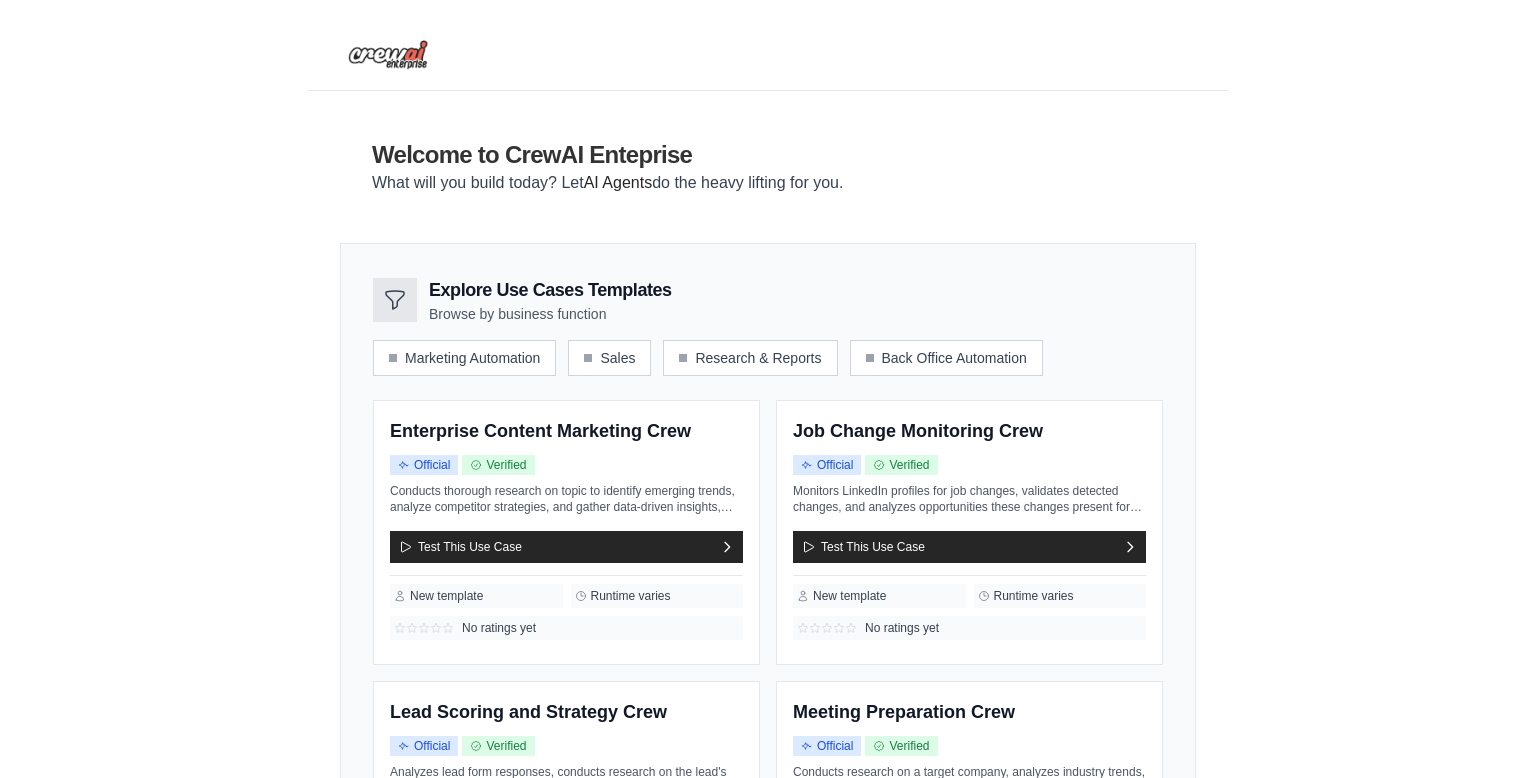 click on "Welcome to CrewAI Enteprise
What will you build today? Let
AI Agents
do the heavy lifting for you." at bounding box center (768, 167) 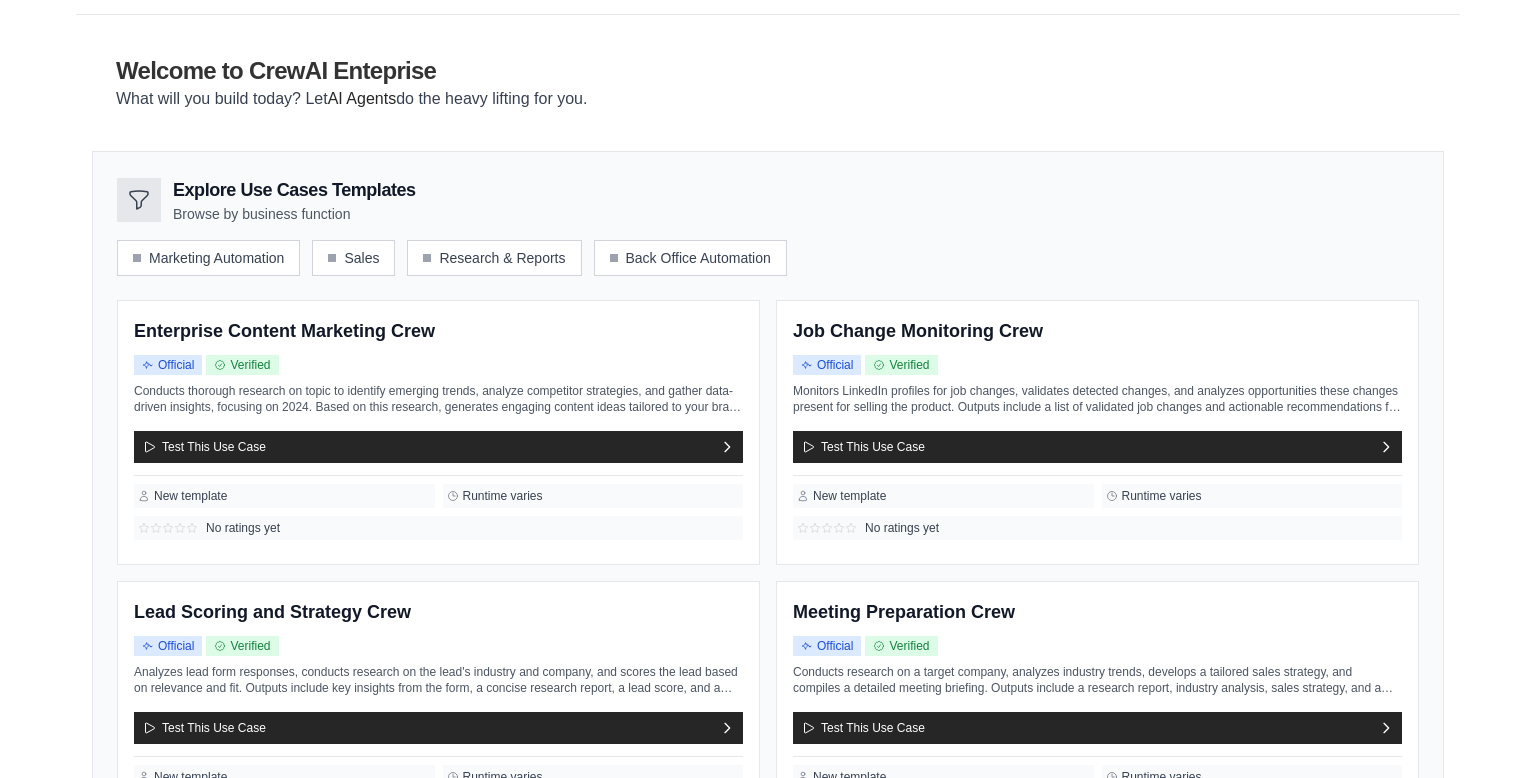 scroll, scrollTop: 76, scrollLeft: 0, axis: vertical 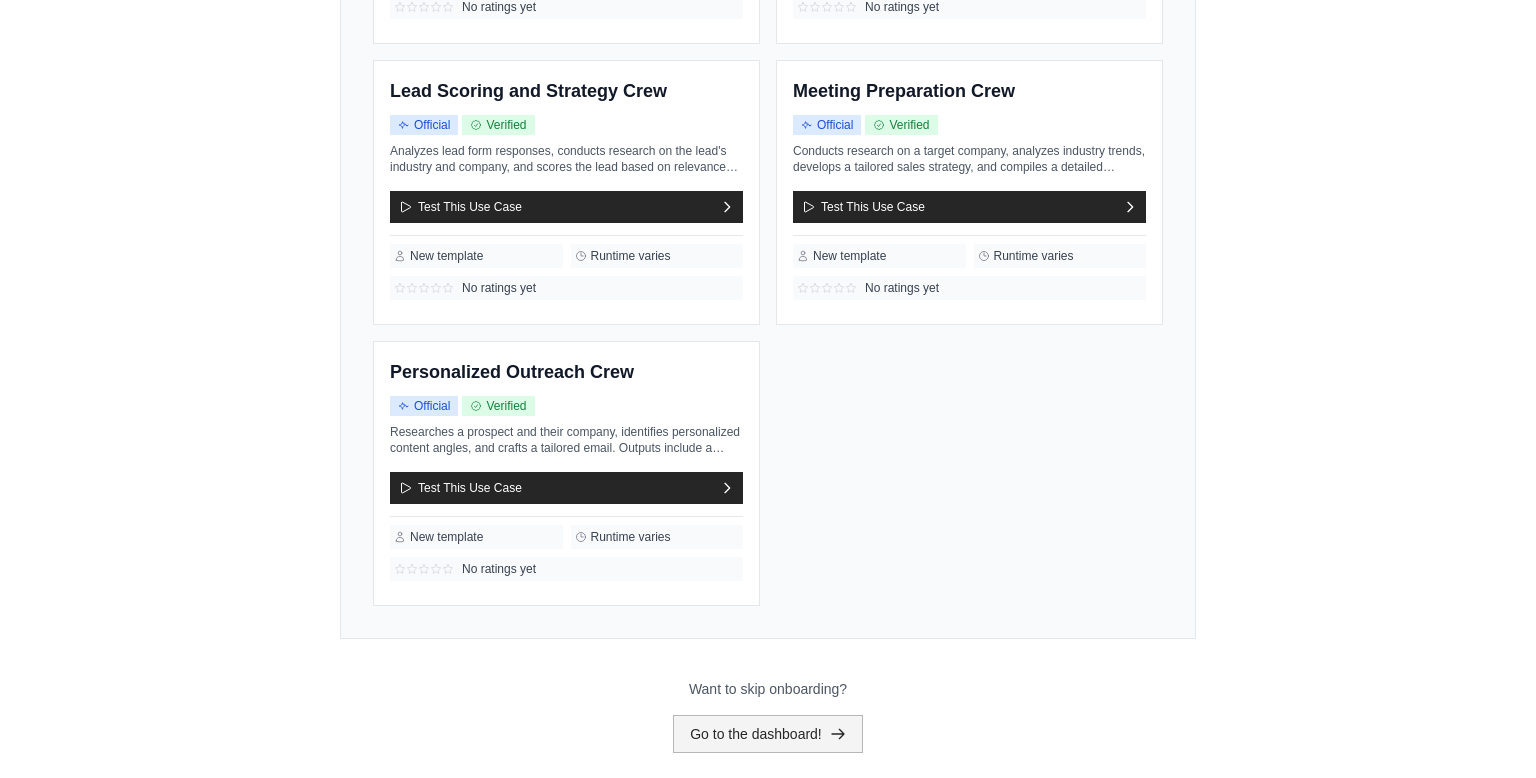 click on "Go to the dashboard!" at bounding box center [768, 734] 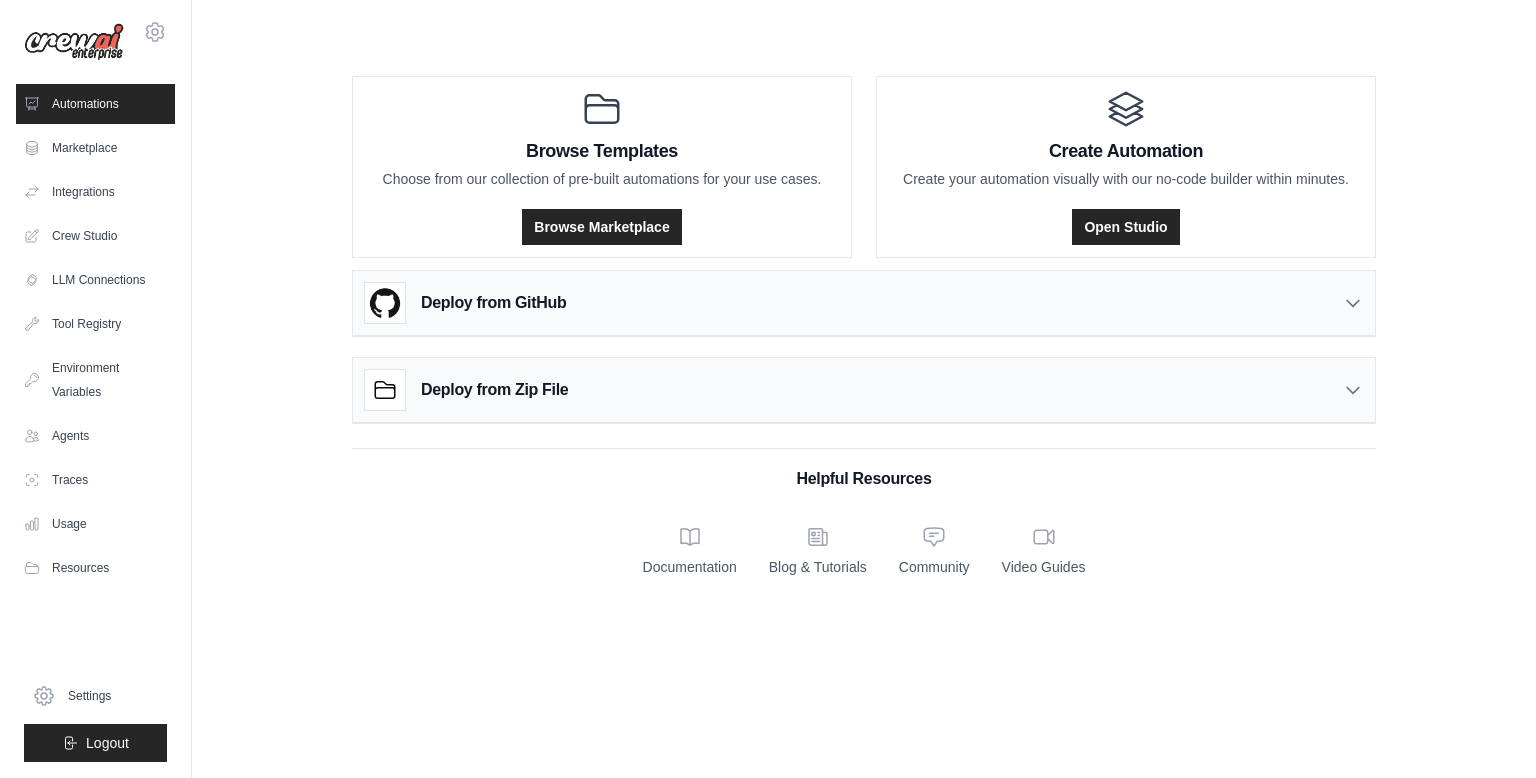 scroll, scrollTop: 0, scrollLeft: 0, axis: both 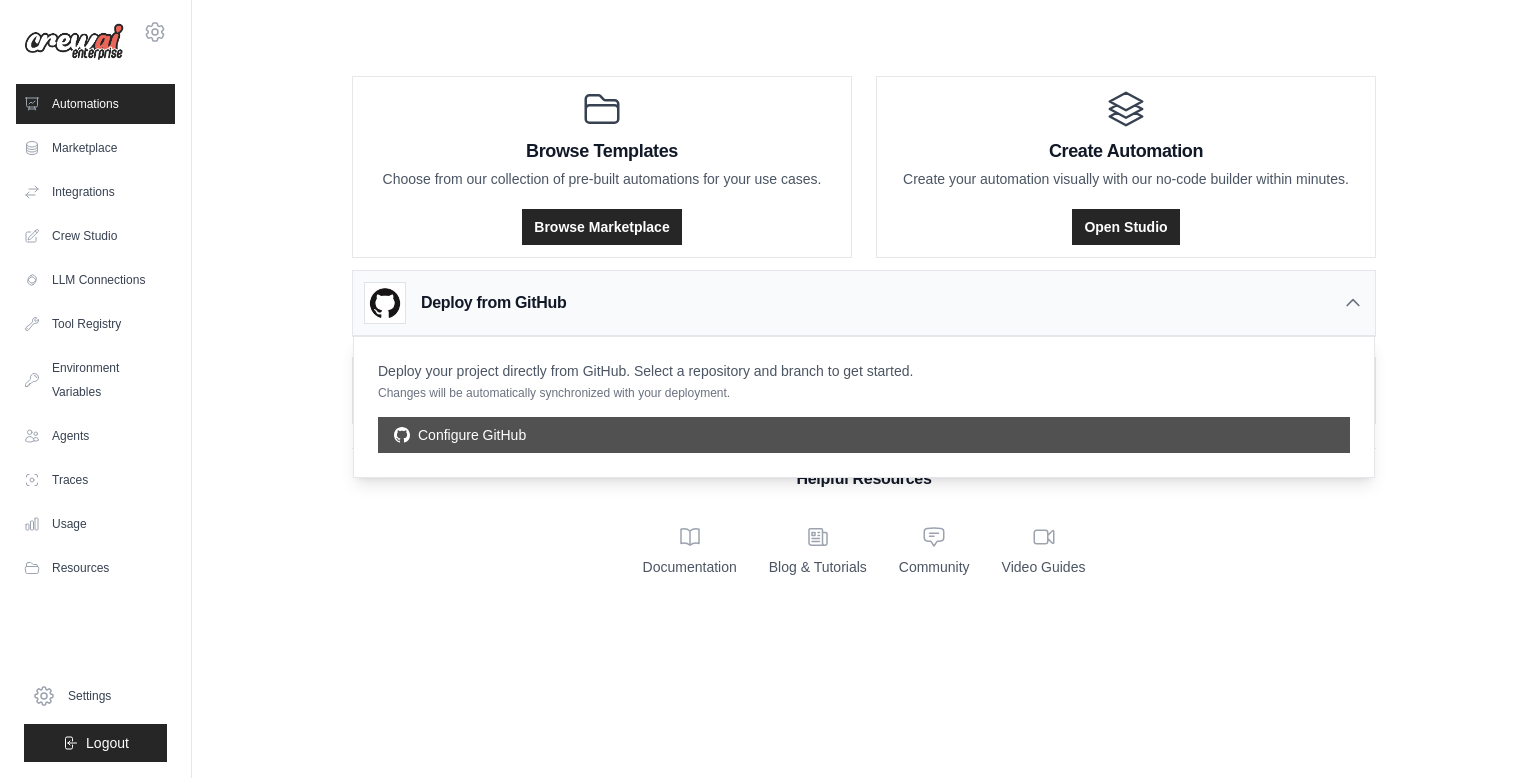 click on "Configure GitHub" at bounding box center (864, 435) 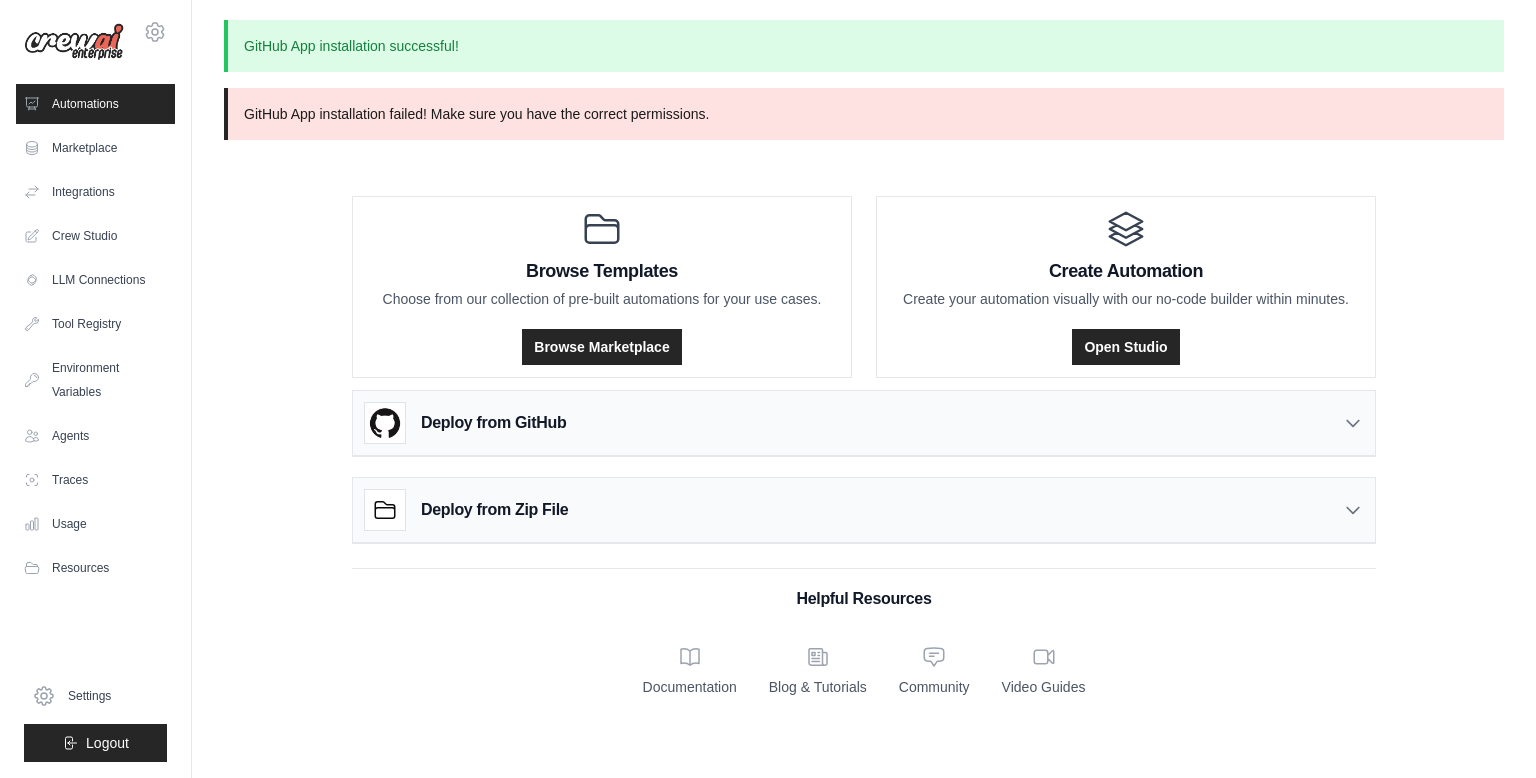 scroll, scrollTop: 0, scrollLeft: 0, axis: both 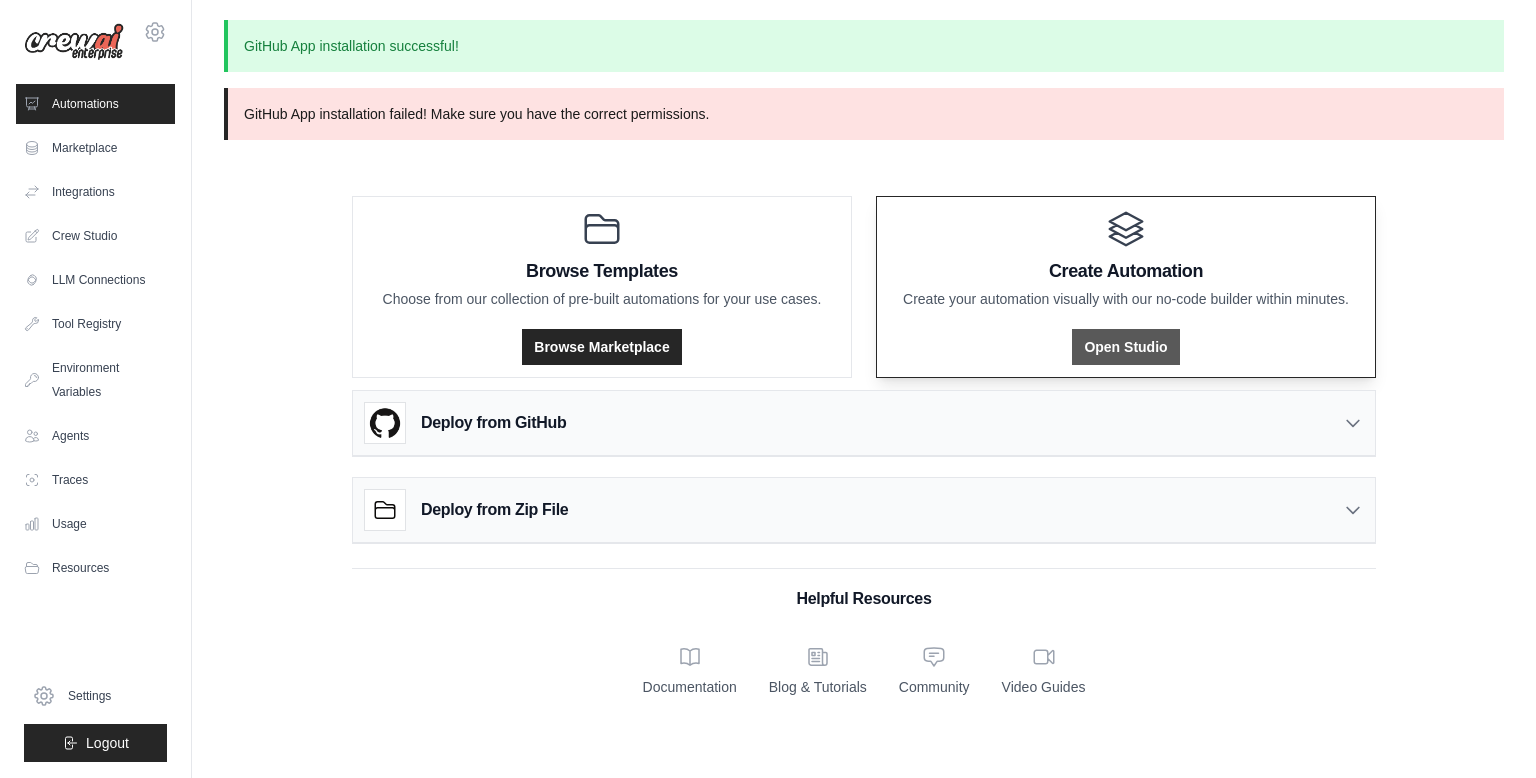 click on "Open Studio" at bounding box center [1125, 347] 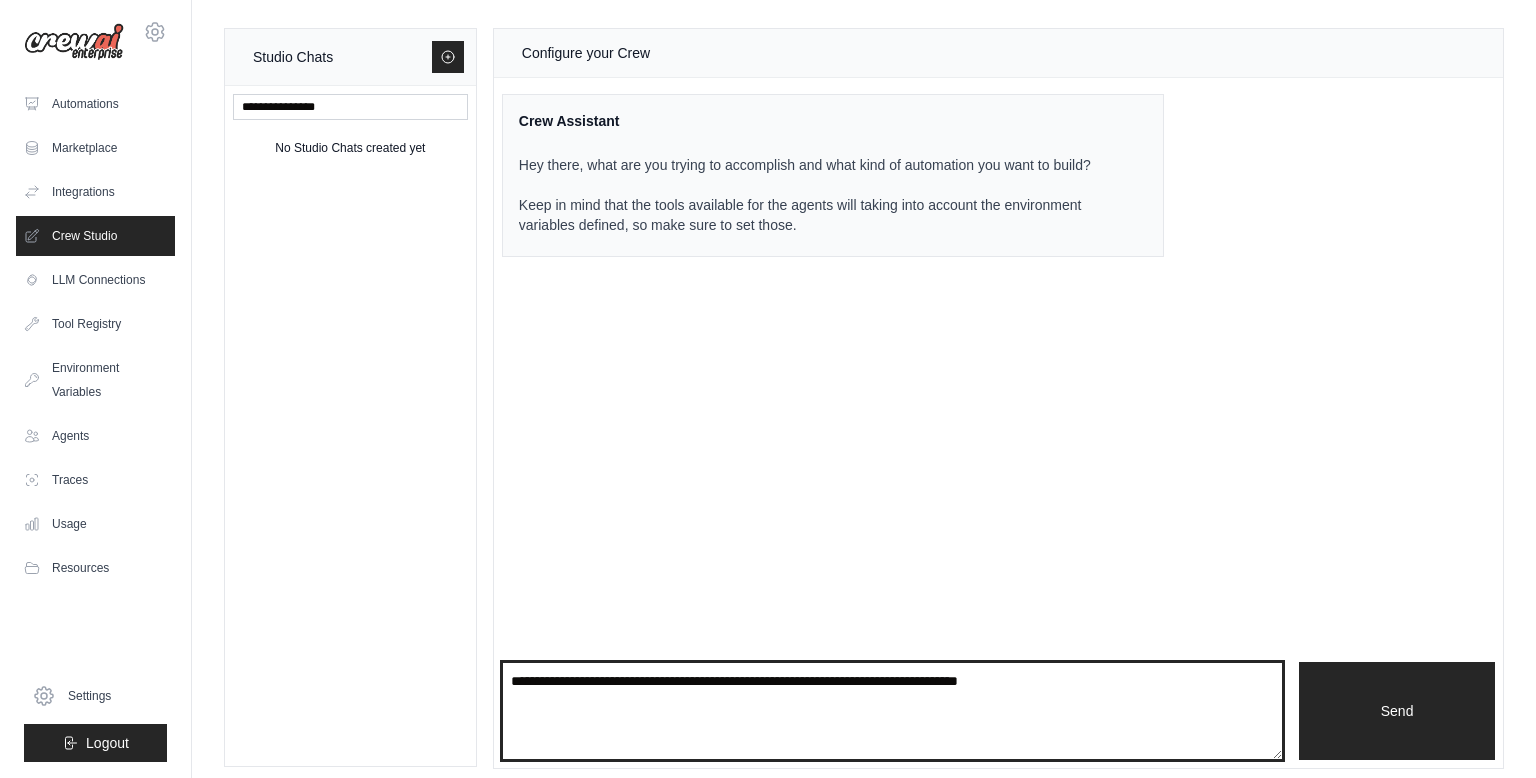click at bounding box center [892, 711] 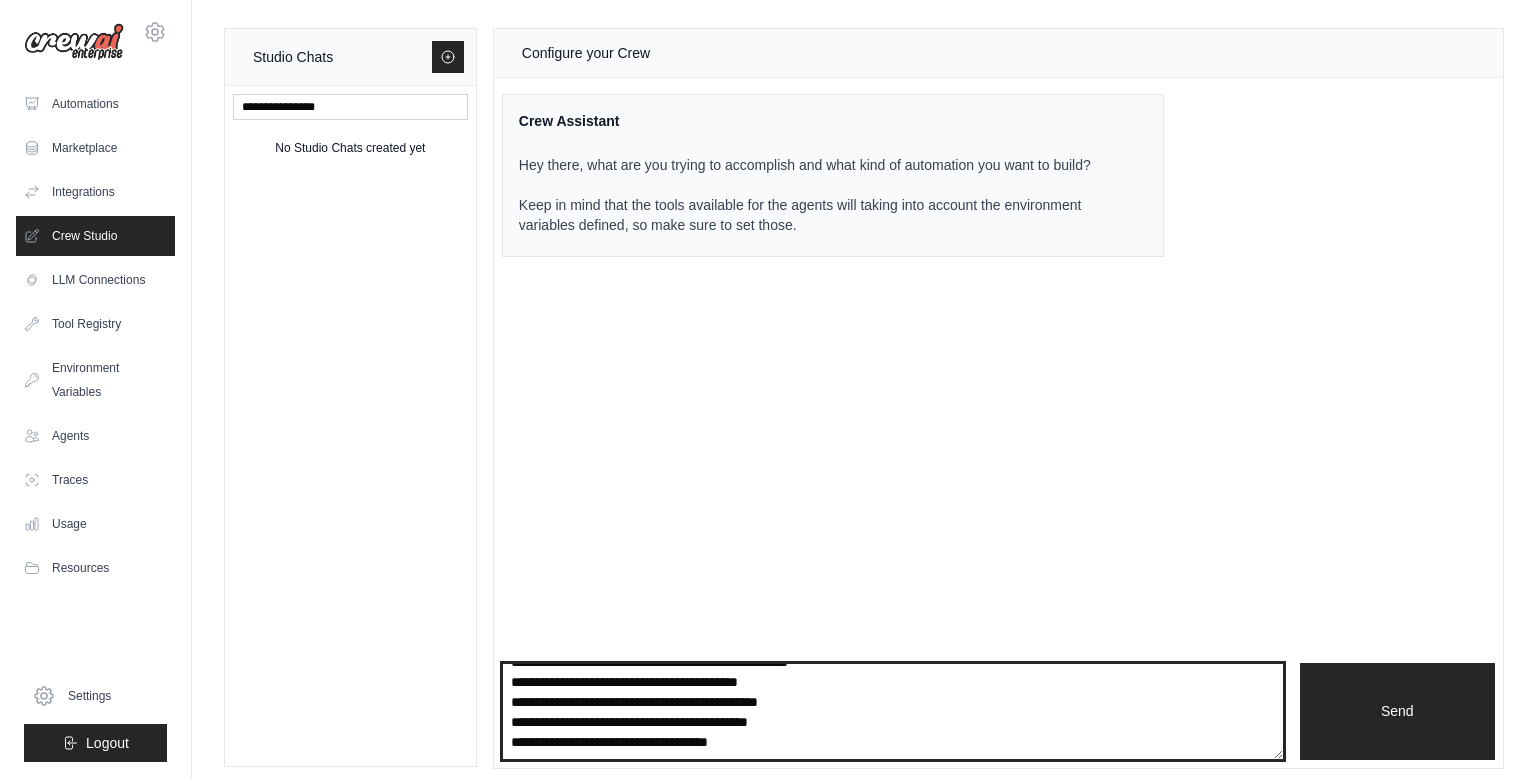 scroll, scrollTop: 2200, scrollLeft: 0, axis: vertical 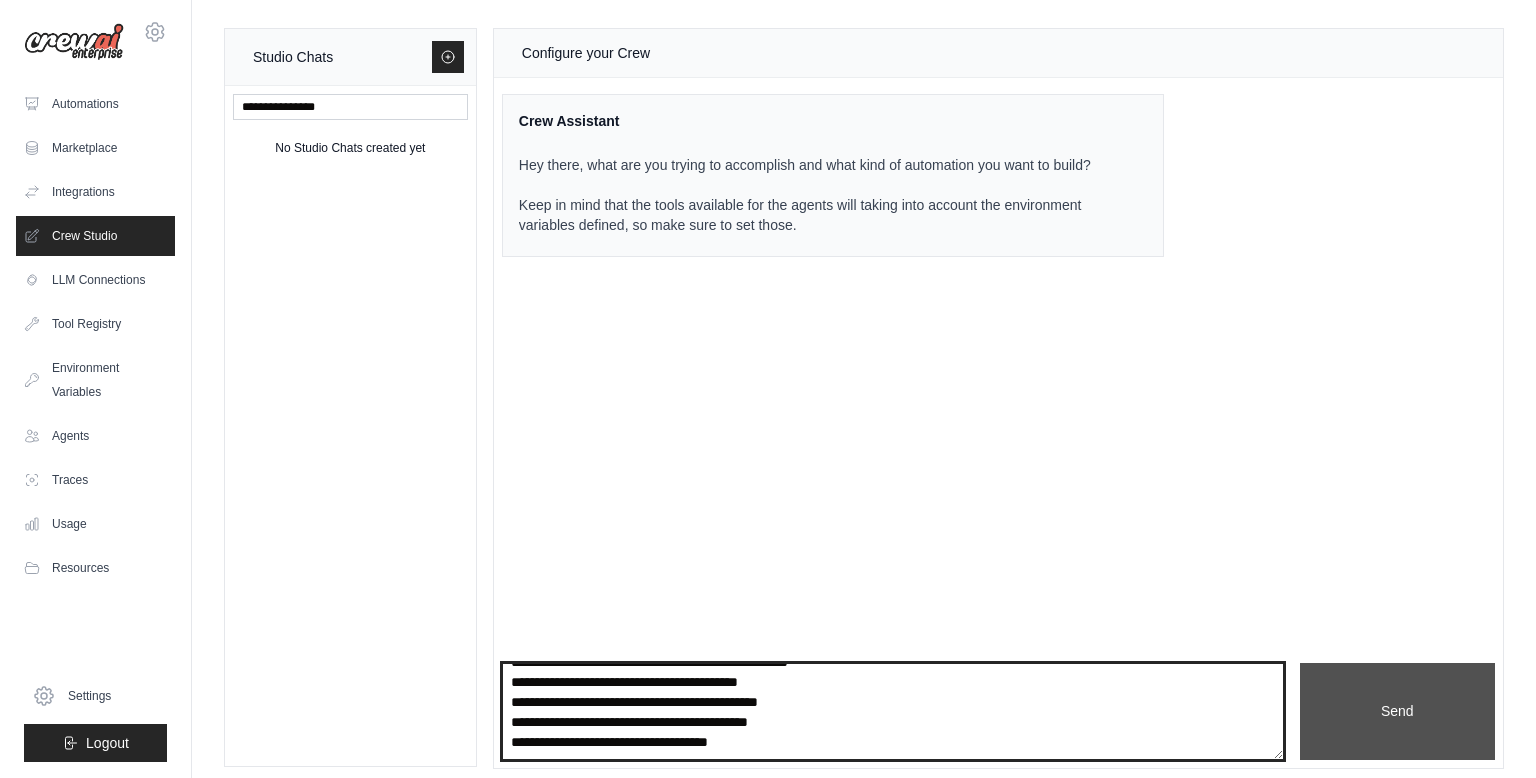 type on "**********" 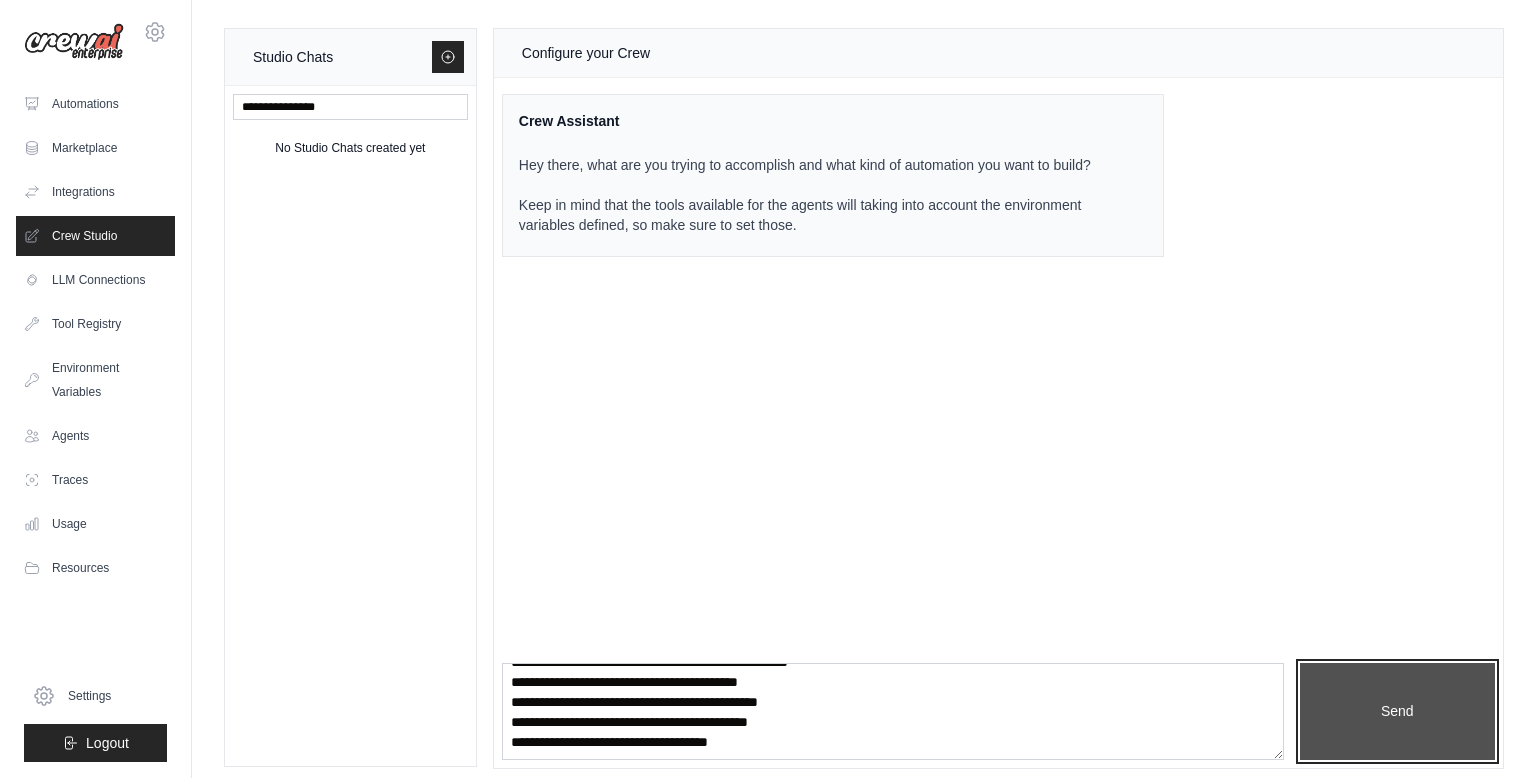 click on "Send" at bounding box center [1398, 712] 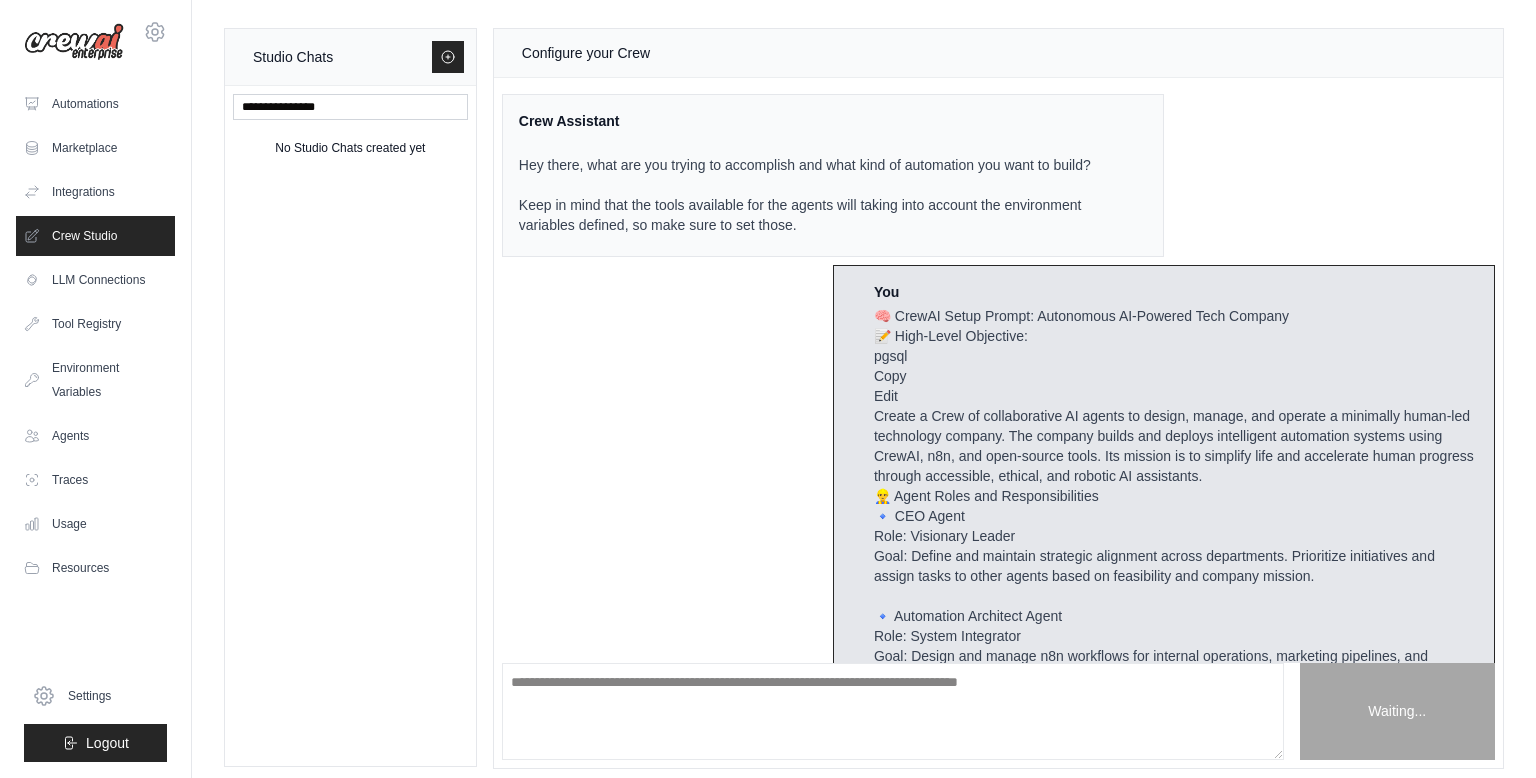 scroll, scrollTop: 0, scrollLeft: 0, axis: both 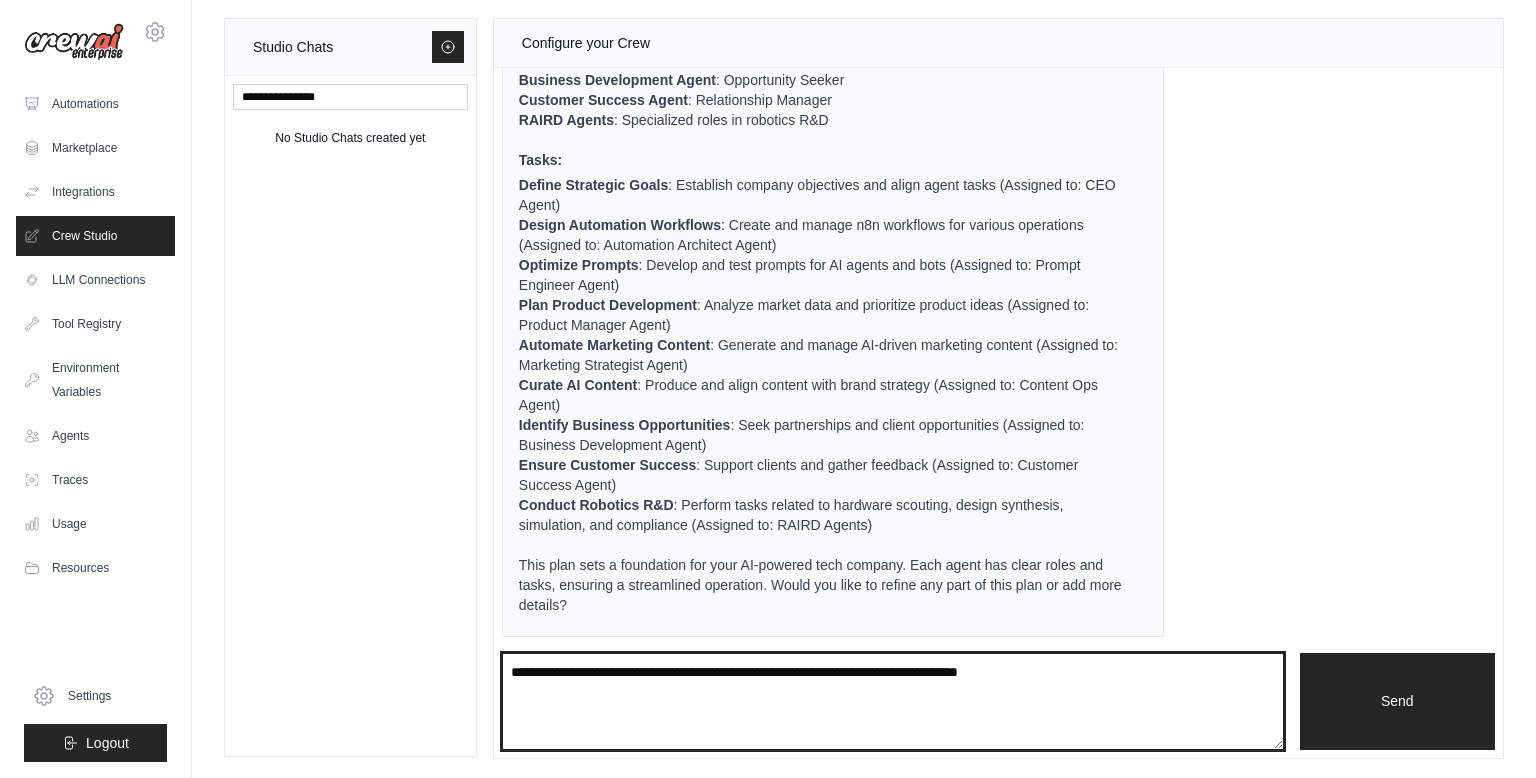 click at bounding box center [893, 702] 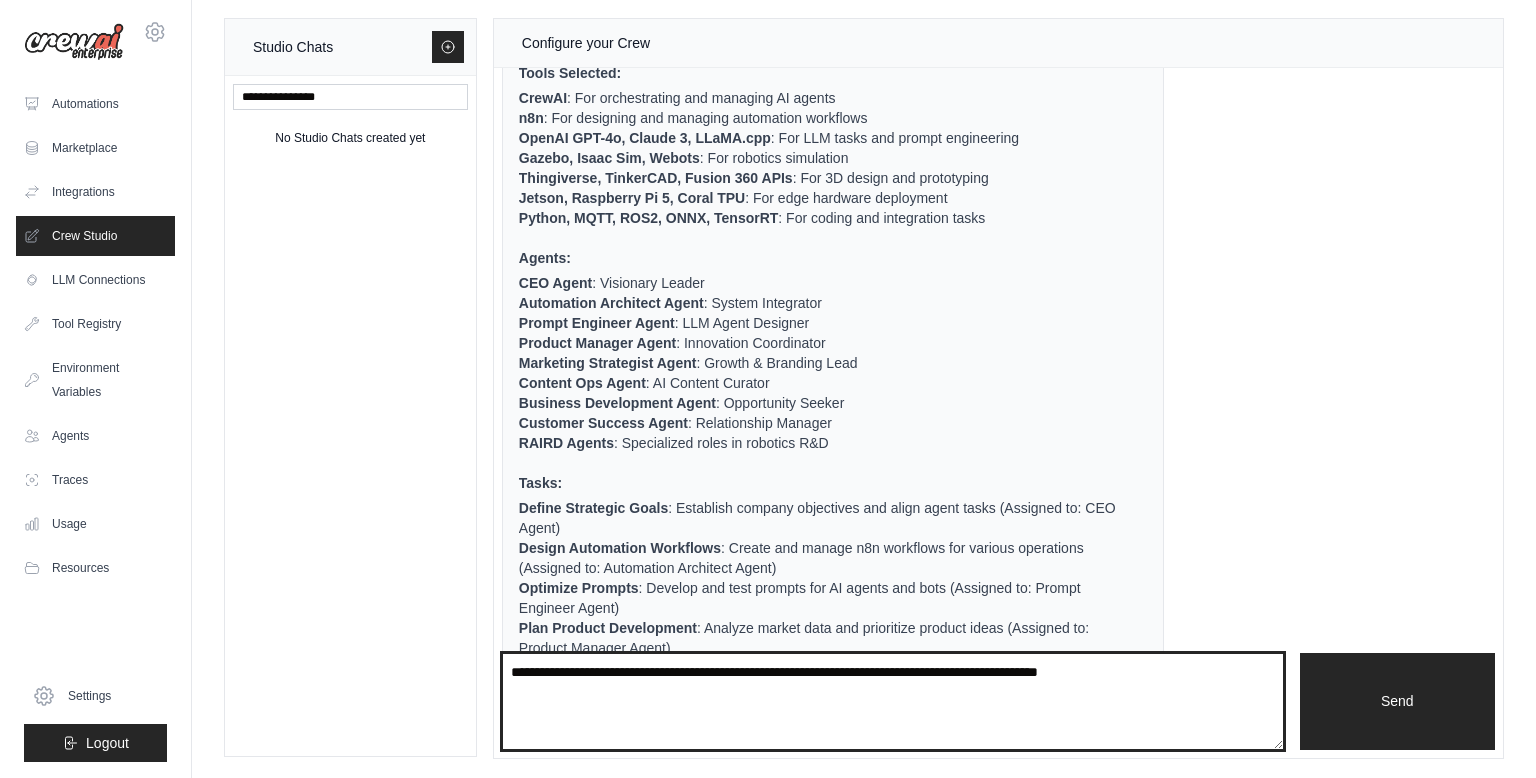 scroll, scrollTop: 3472, scrollLeft: 0, axis: vertical 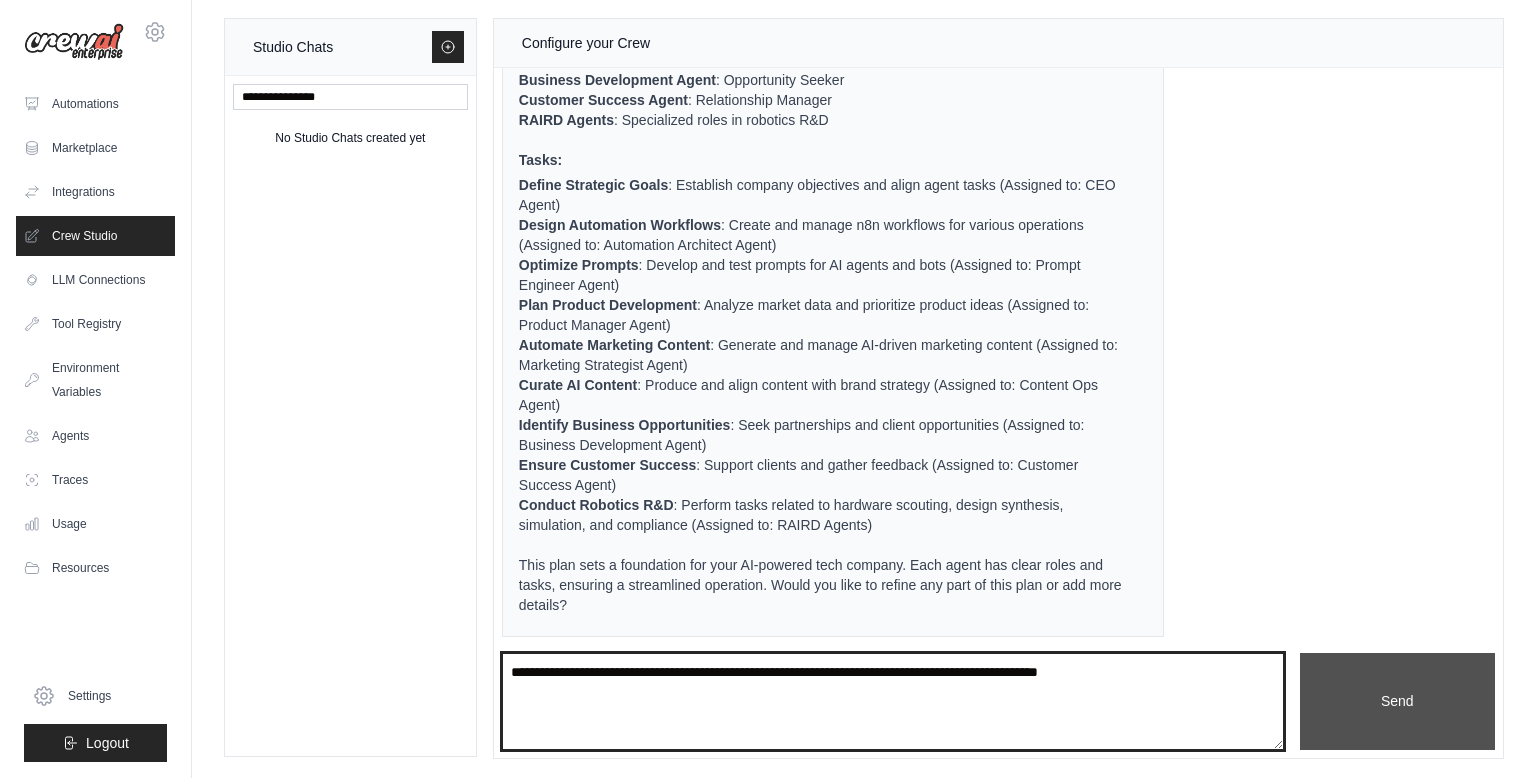 type on "**********" 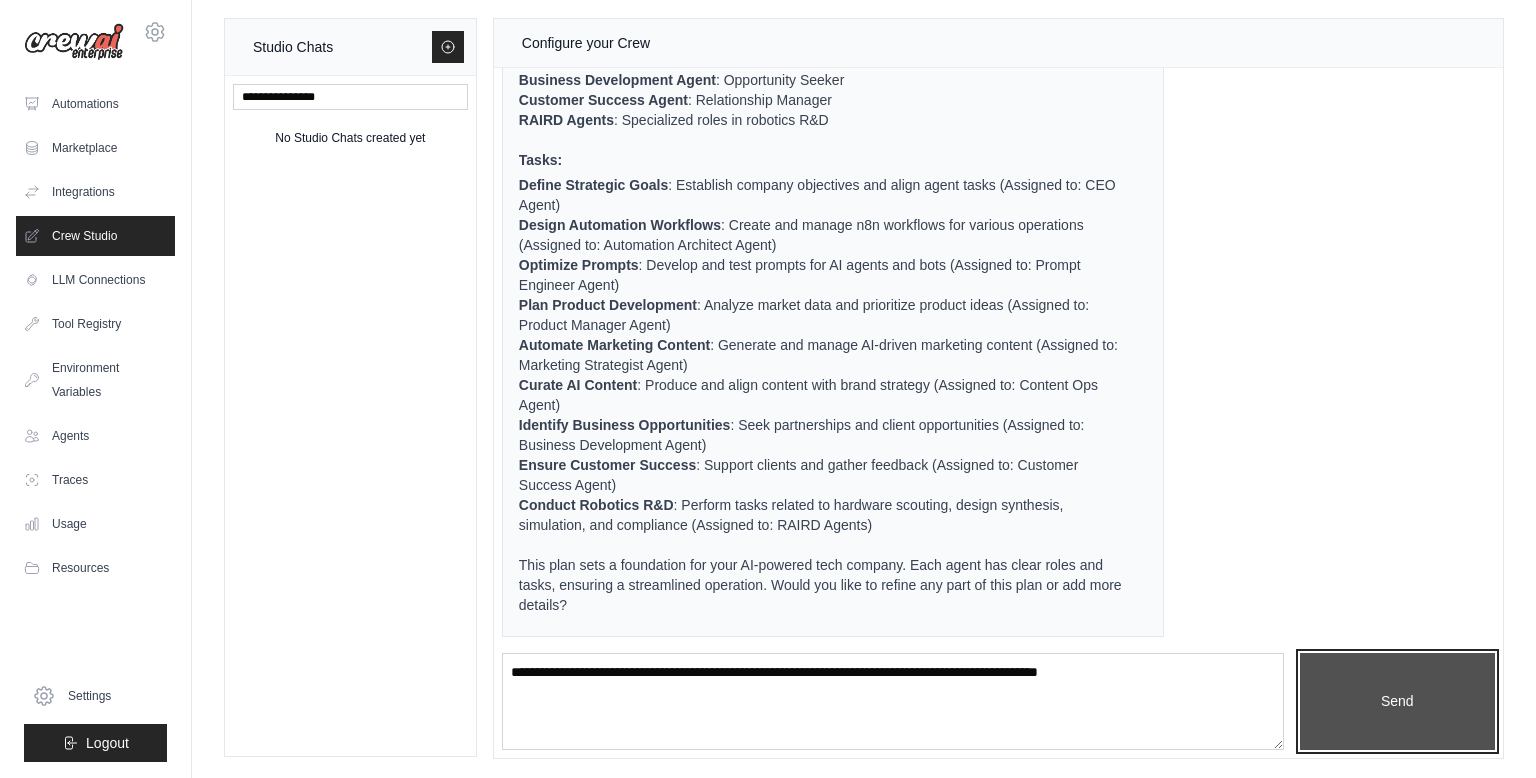 click on "Send" at bounding box center [1398, 702] 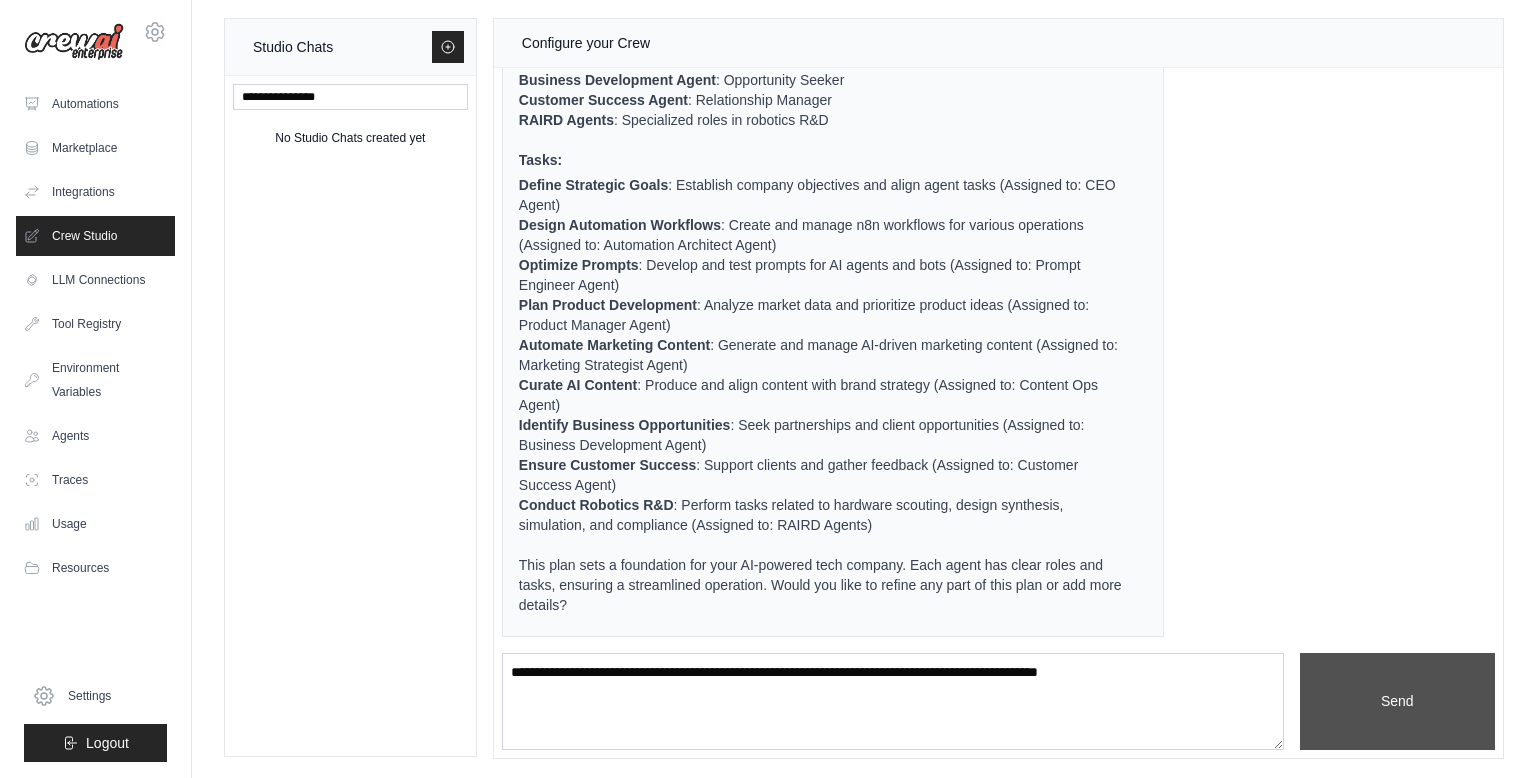 type 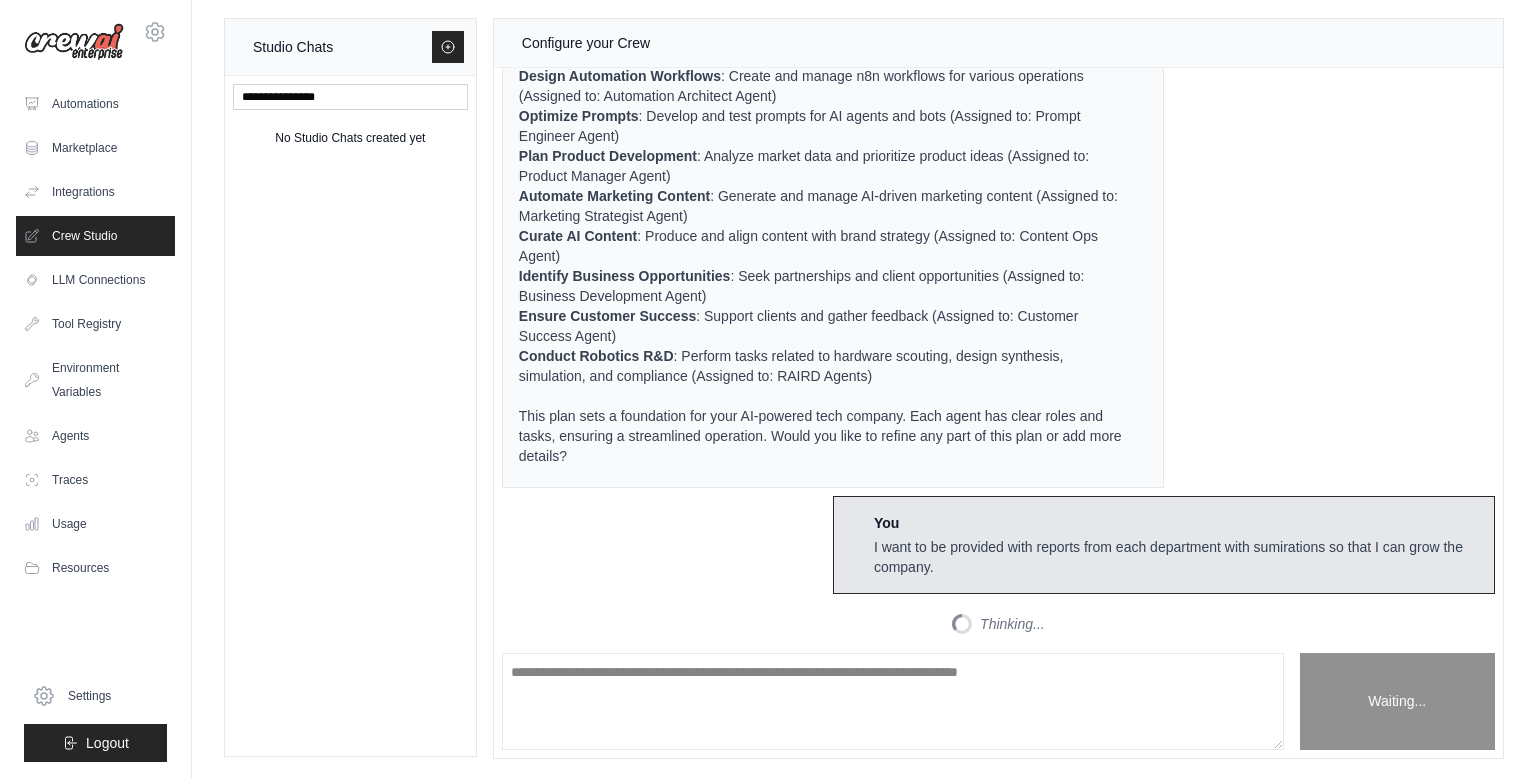 scroll, scrollTop: 4496, scrollLeft: 0, axis: vertical 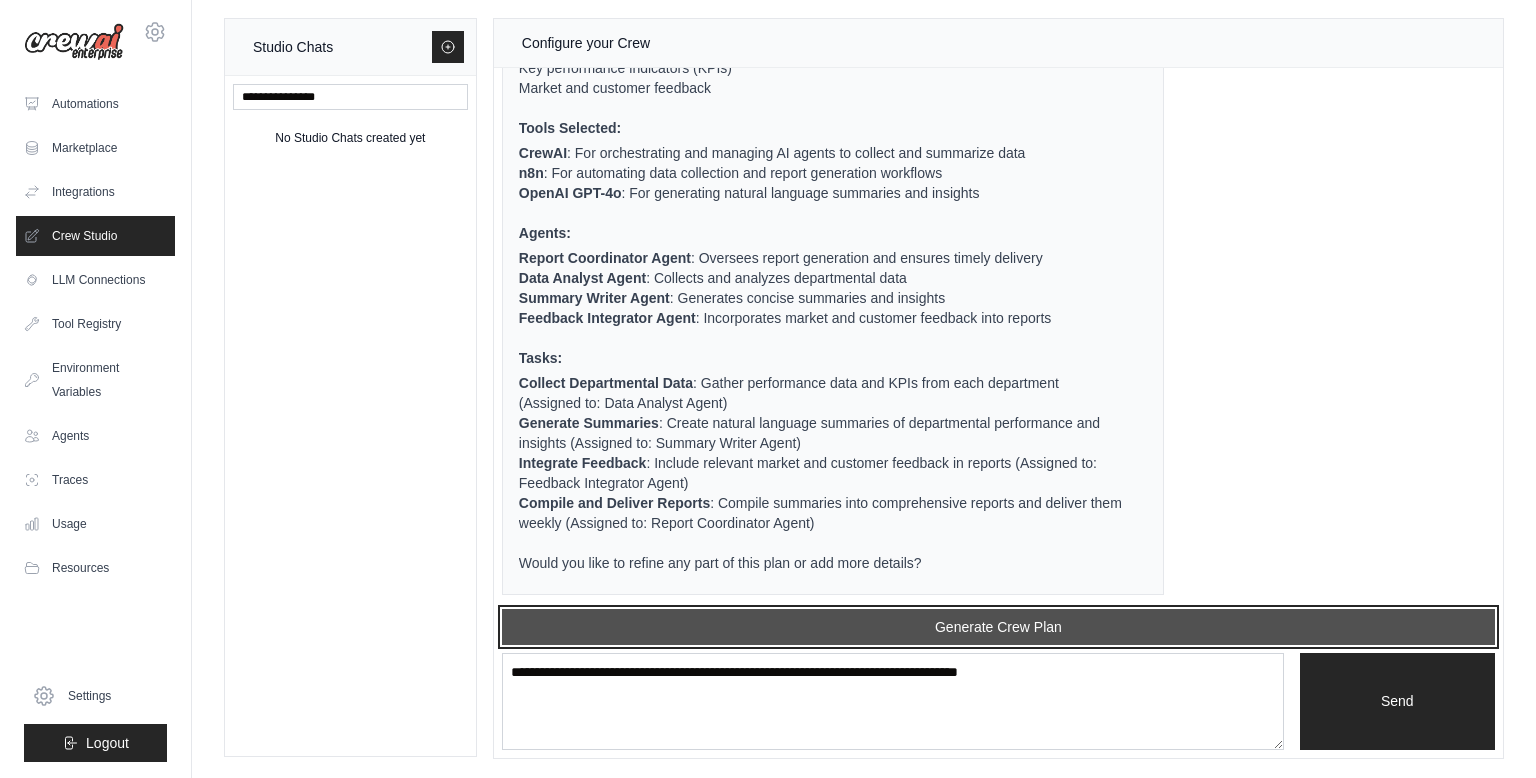 click on "Generate Crew Plan" at bounding box center [998, 627] 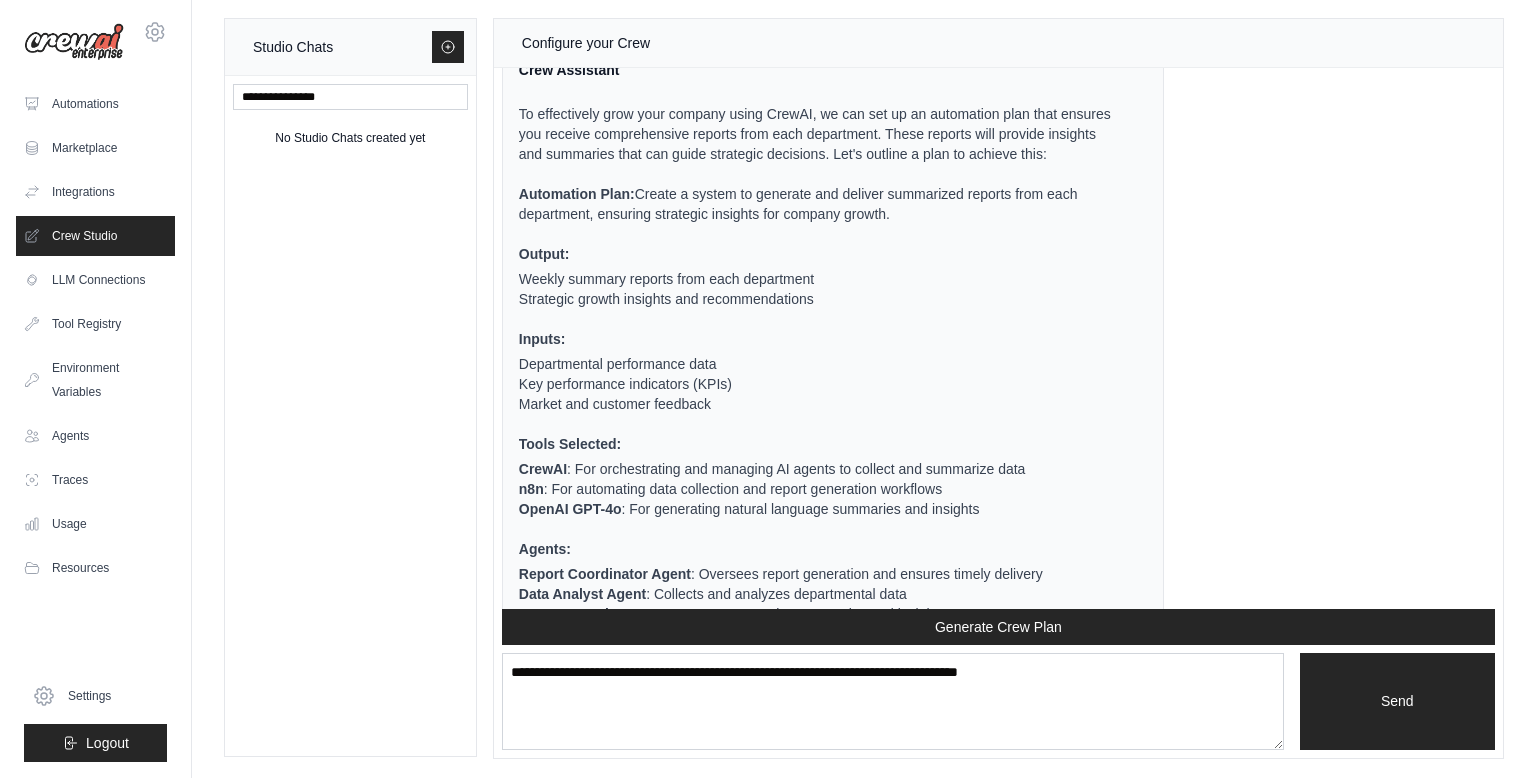 scroll, scrollTop: 4180, scrollLeft: 0, axis: vertical 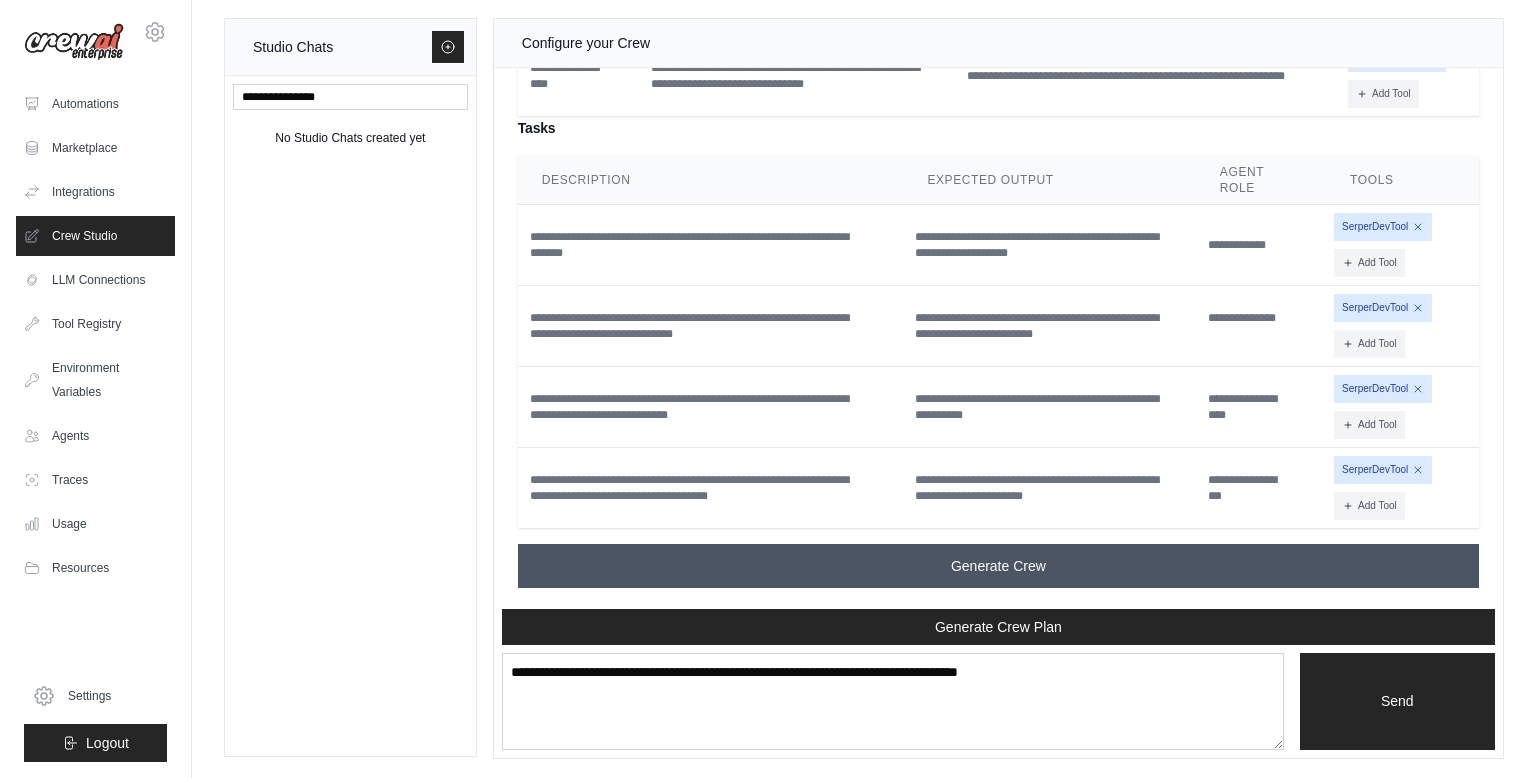 click on "Generate Crew" at bounding box center [998, 566] 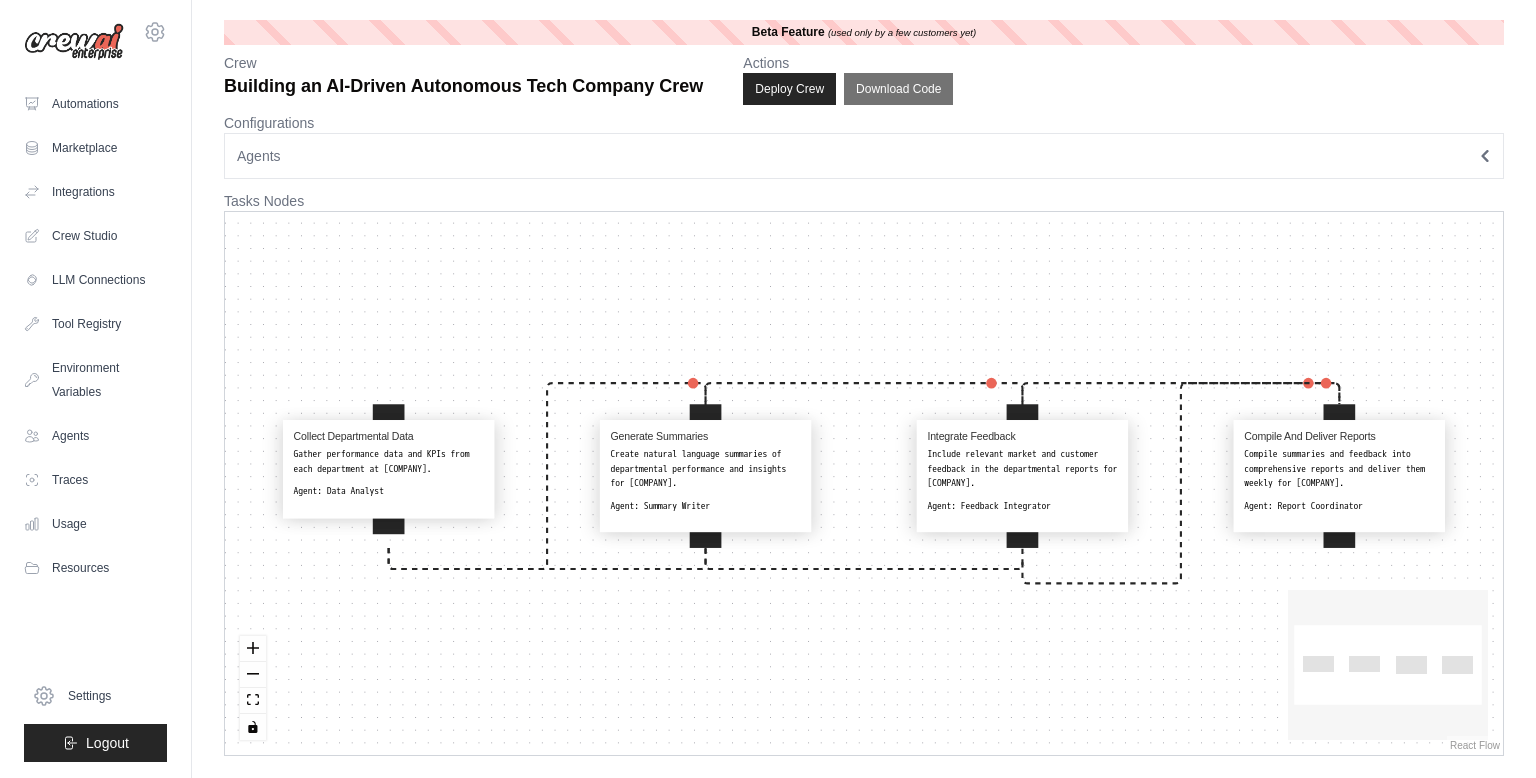 scroll, scrollTop: 0, scrollLeft: 0, axis: both 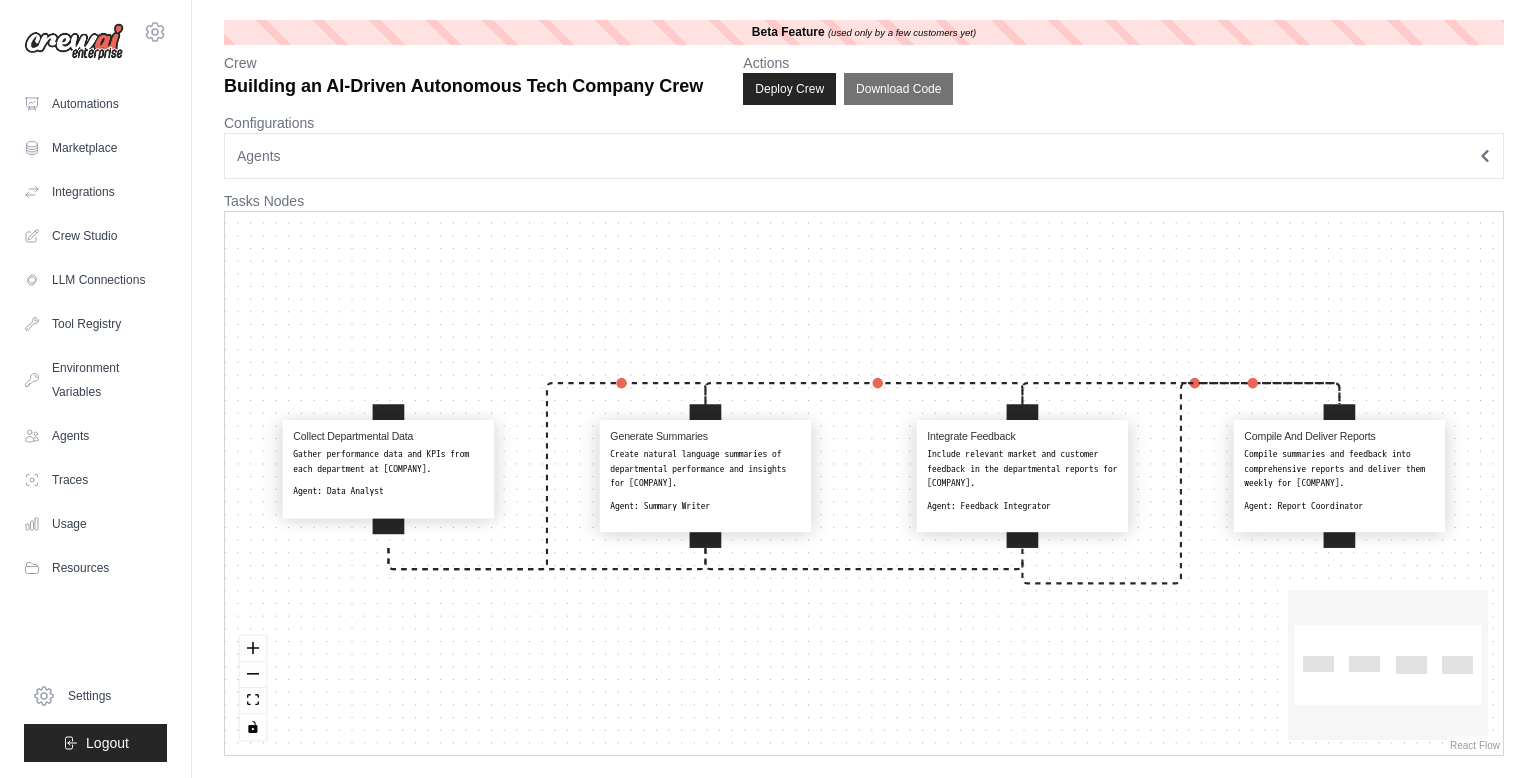 click on "Collect Departmental Data Gather performance data and KPIs from each department at [COMPANY]. Agent:   Data Analyst Generate Summaries Create natural language summaries of departmental performance and insights for [COMPANY]. Agent:   Summary Writer Integrate Feedback Include relevant market and customer feedback in the departmental reports for [COMPANY]. Agent:   Feedback Integrator Compile And Deliver Reports Compile summaries and feedback into comprehensive reports and deliver them weekly for [COMPANY]. Agent:   Report Coordinator" at bounding box center [864, 483] 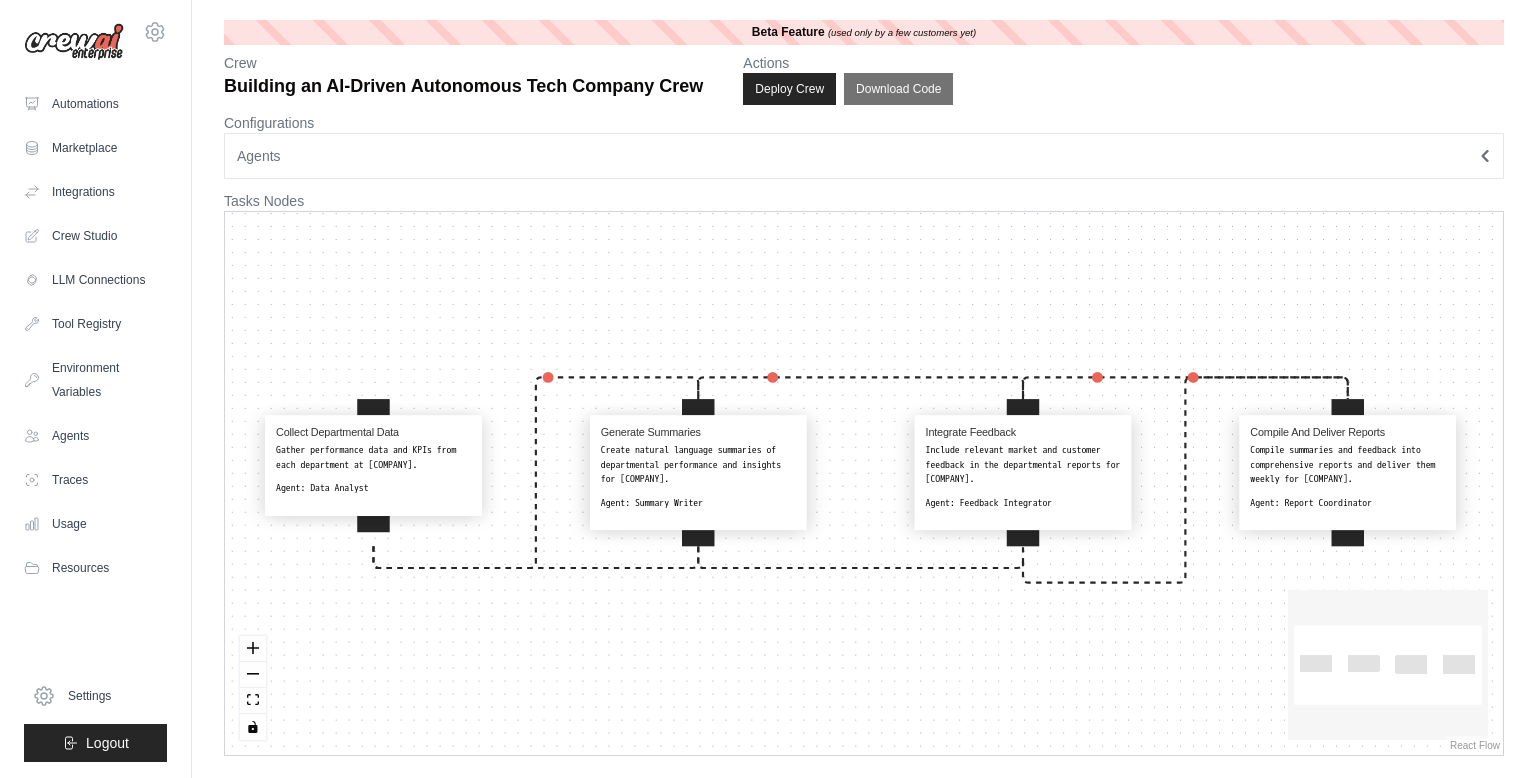click on "Agents" at bounding box center [864, 156] 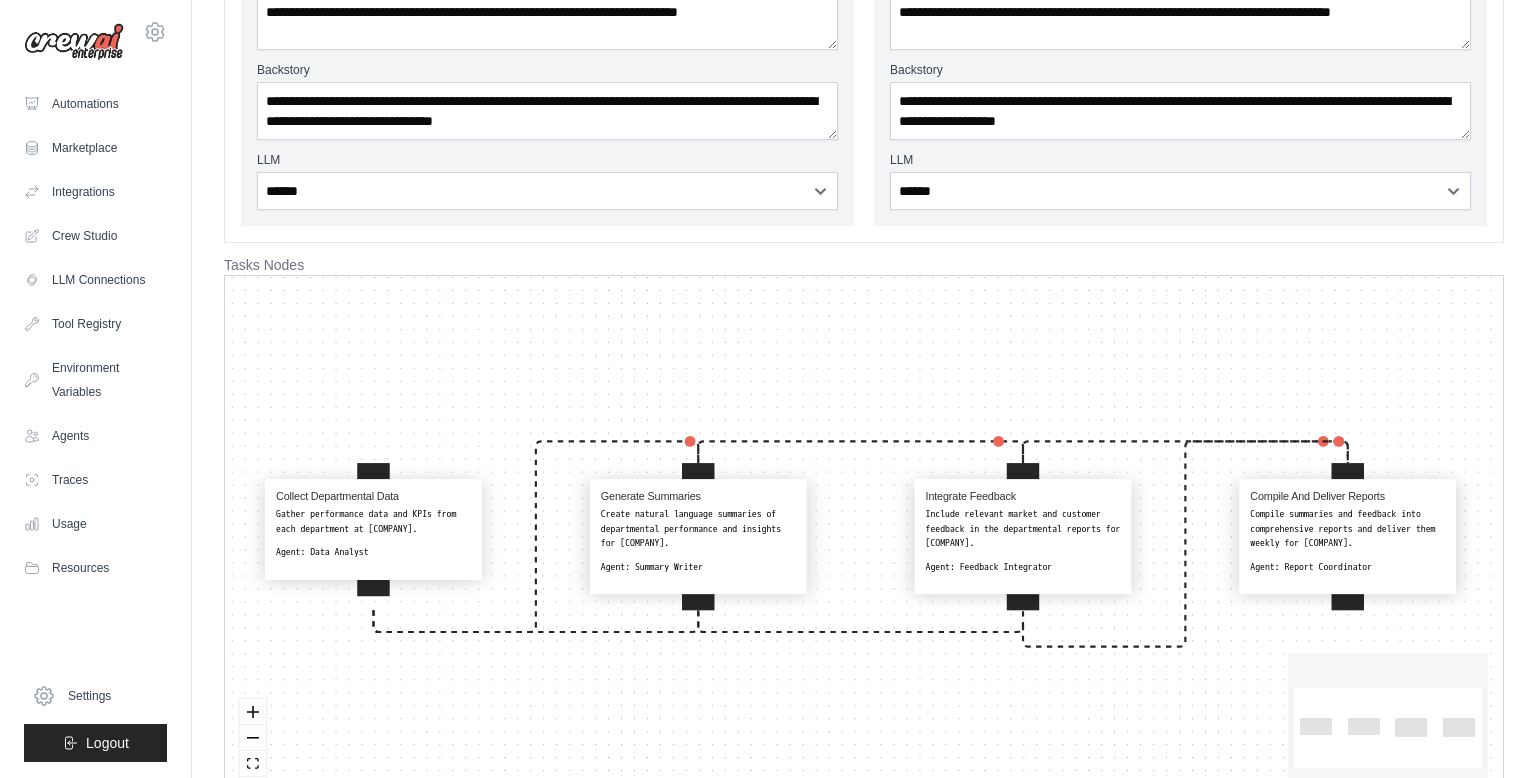 scroll, scrollTop: 781, scrollLeft: 0, axis: vertical 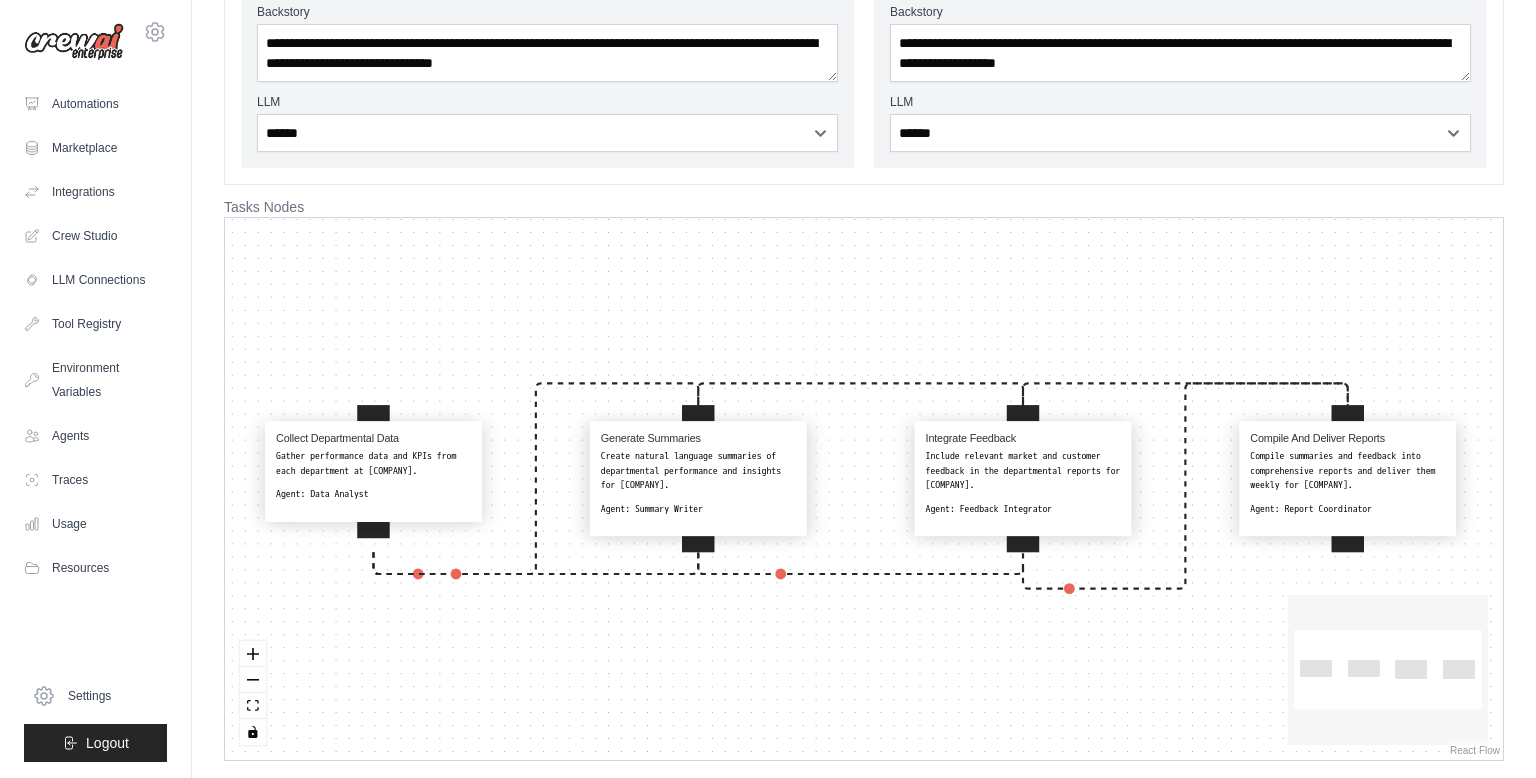 click on "Gather performance data and KPIs from each department at [COMPANY]." at bounding box center [373, 463] 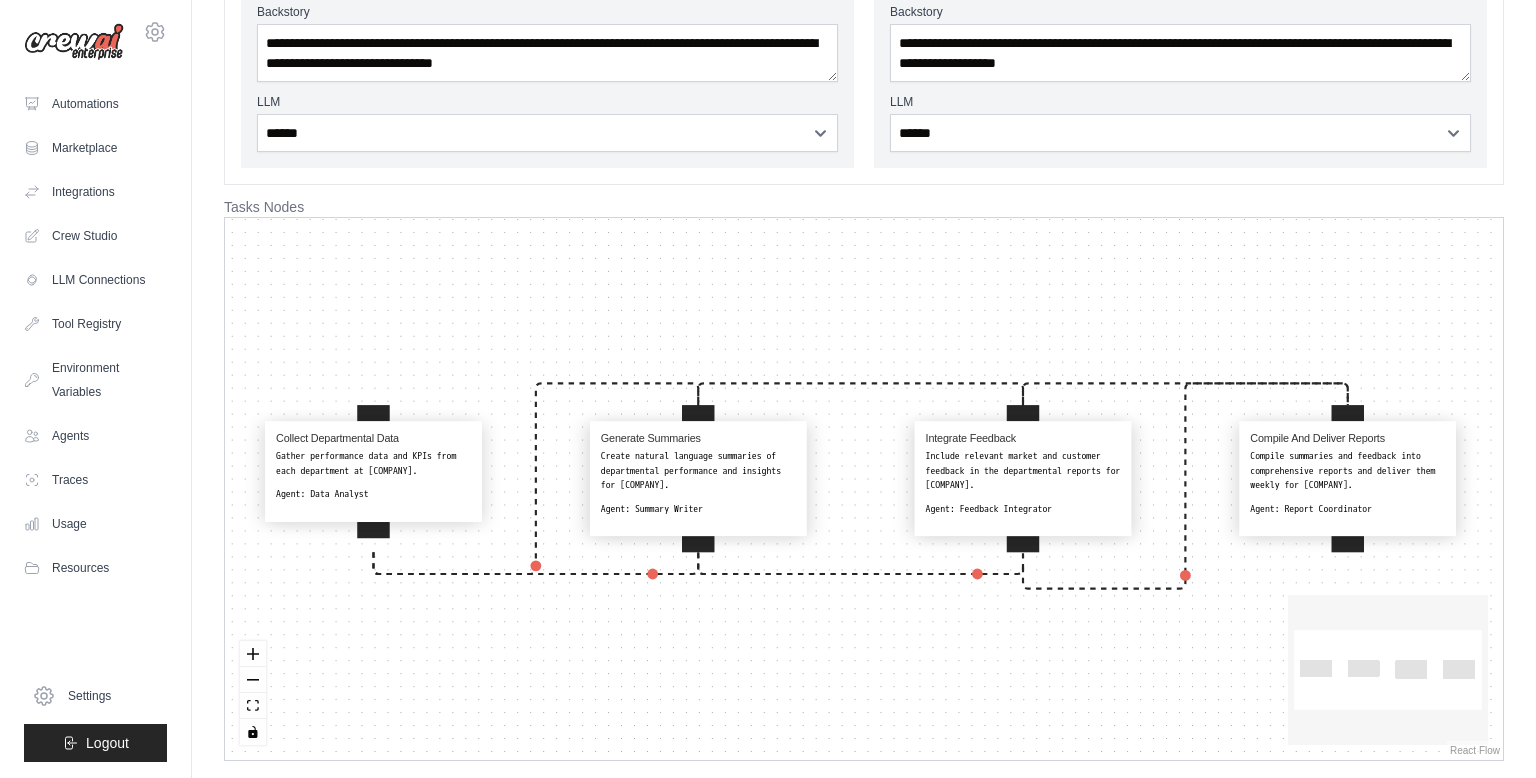 select on "**********" 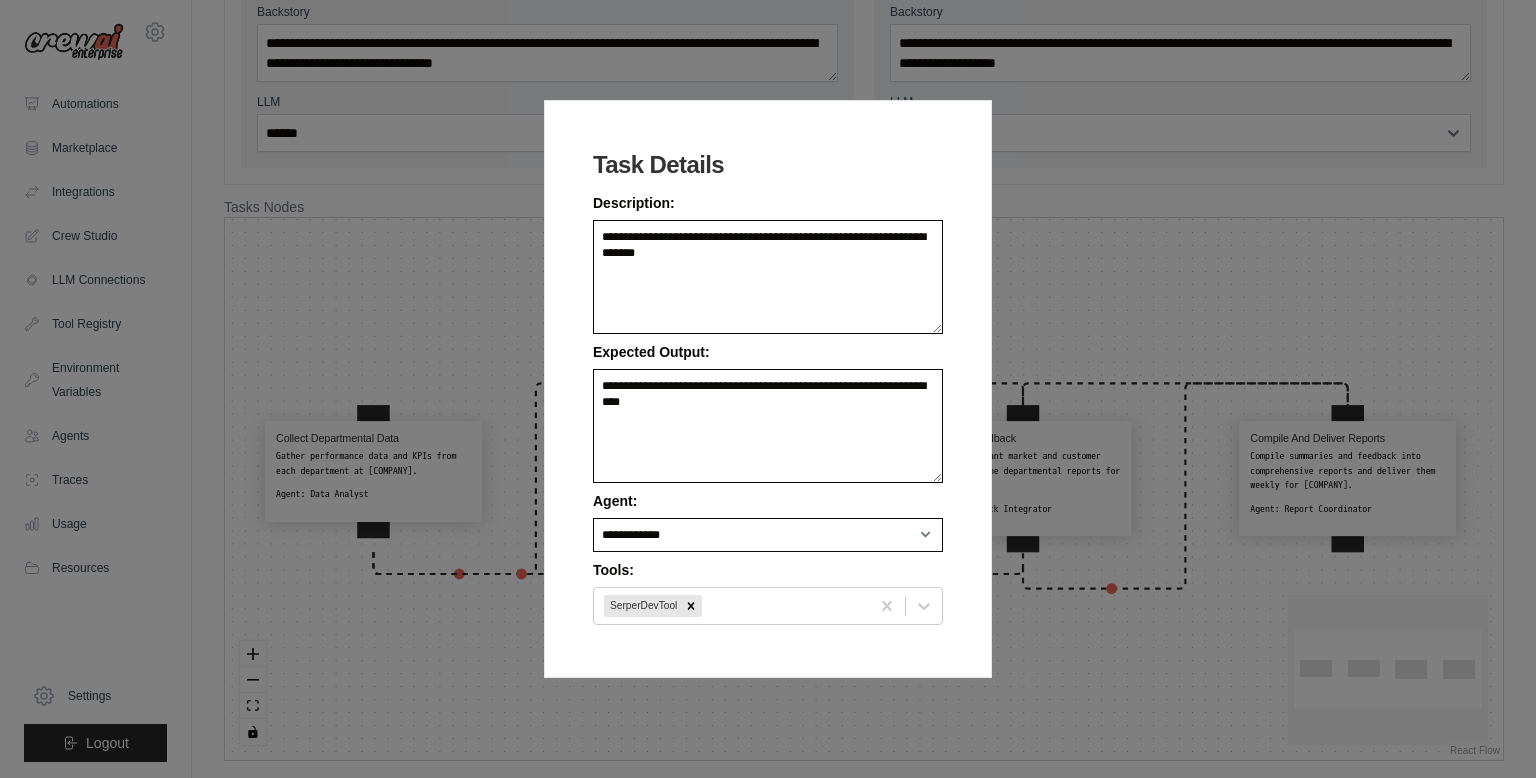 click on "**********" at bounding box center [768, 389] 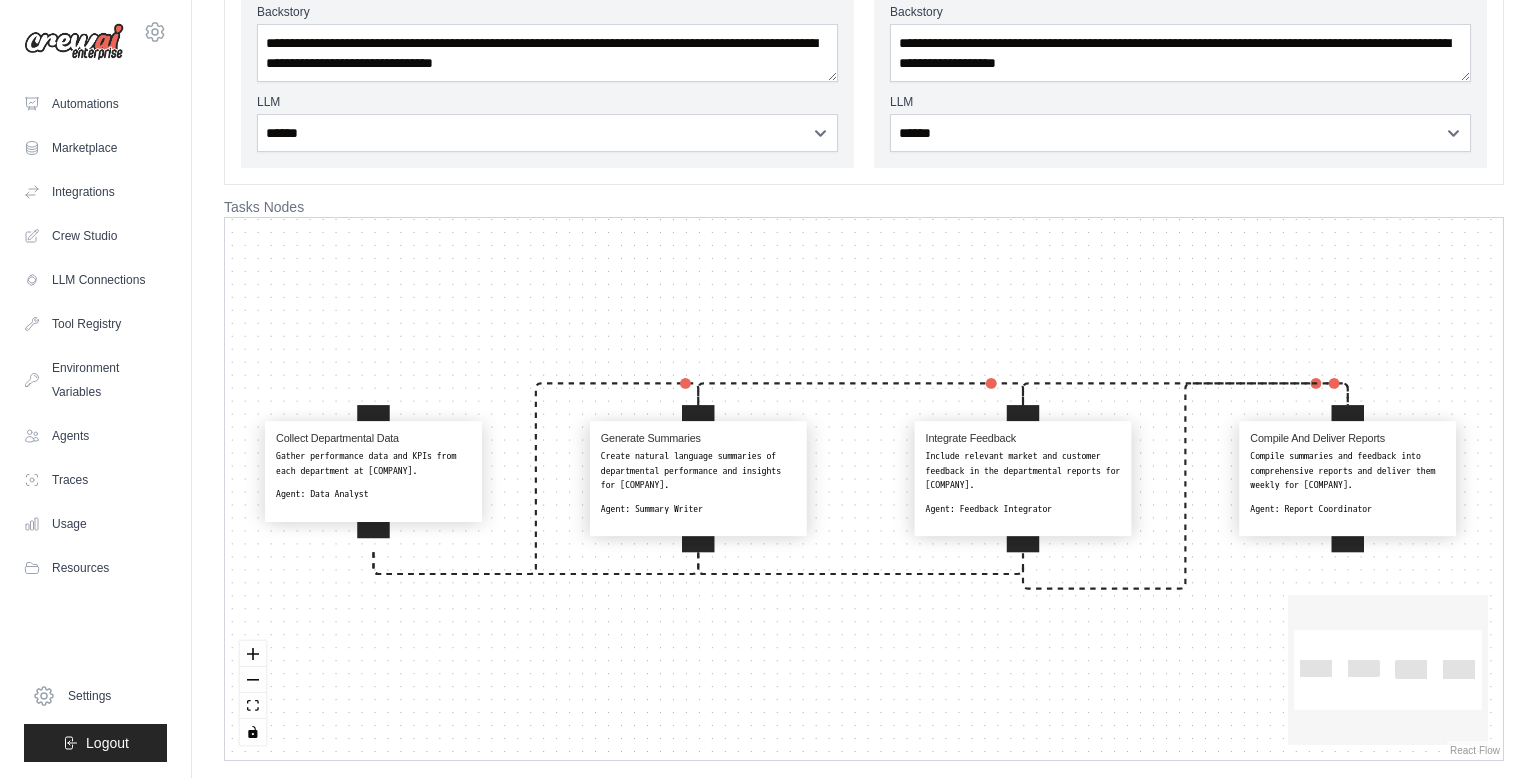 click on "Collect Departmental Data Gather performance data and KPIs from each department at [COMPANY]. Agent:   Data Analyst Generate Summaries Create natural language summaries of departmental performance and insights for [COMPANY]. Agent:   Summary Writer Integrate Feedback Include relevant market and customer feedback in the departmental reports for [COMPANY]. Agent:   Feedback Integrator Compile And Deliver Reports Compile summaries and feedback into comprehensive reports and deliver them weekly for [COMPANY]. Agent:   Report Coordinator" at bounding box center (864, 489) 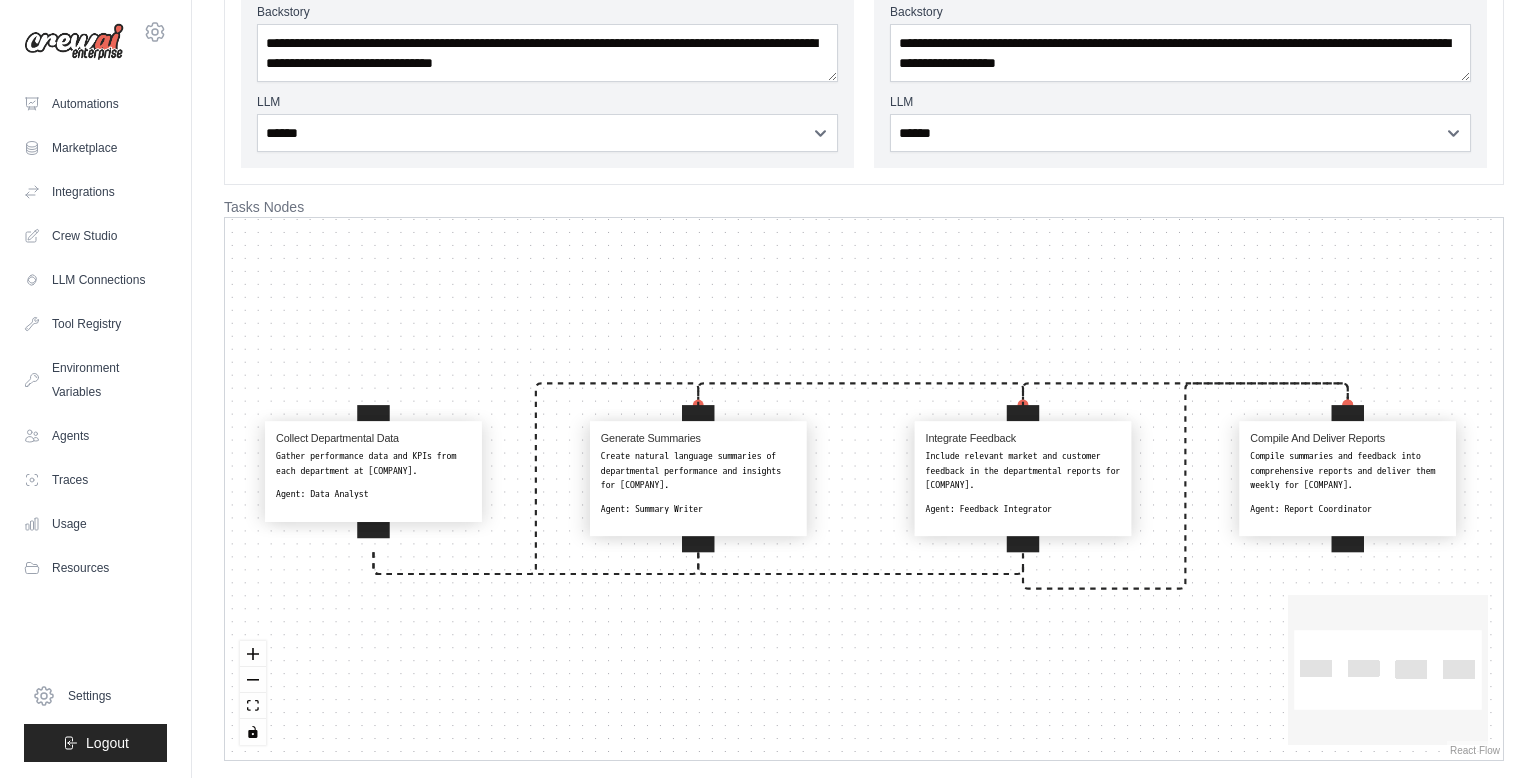click on "Generate Summaries" at bounding box center [698, 438] 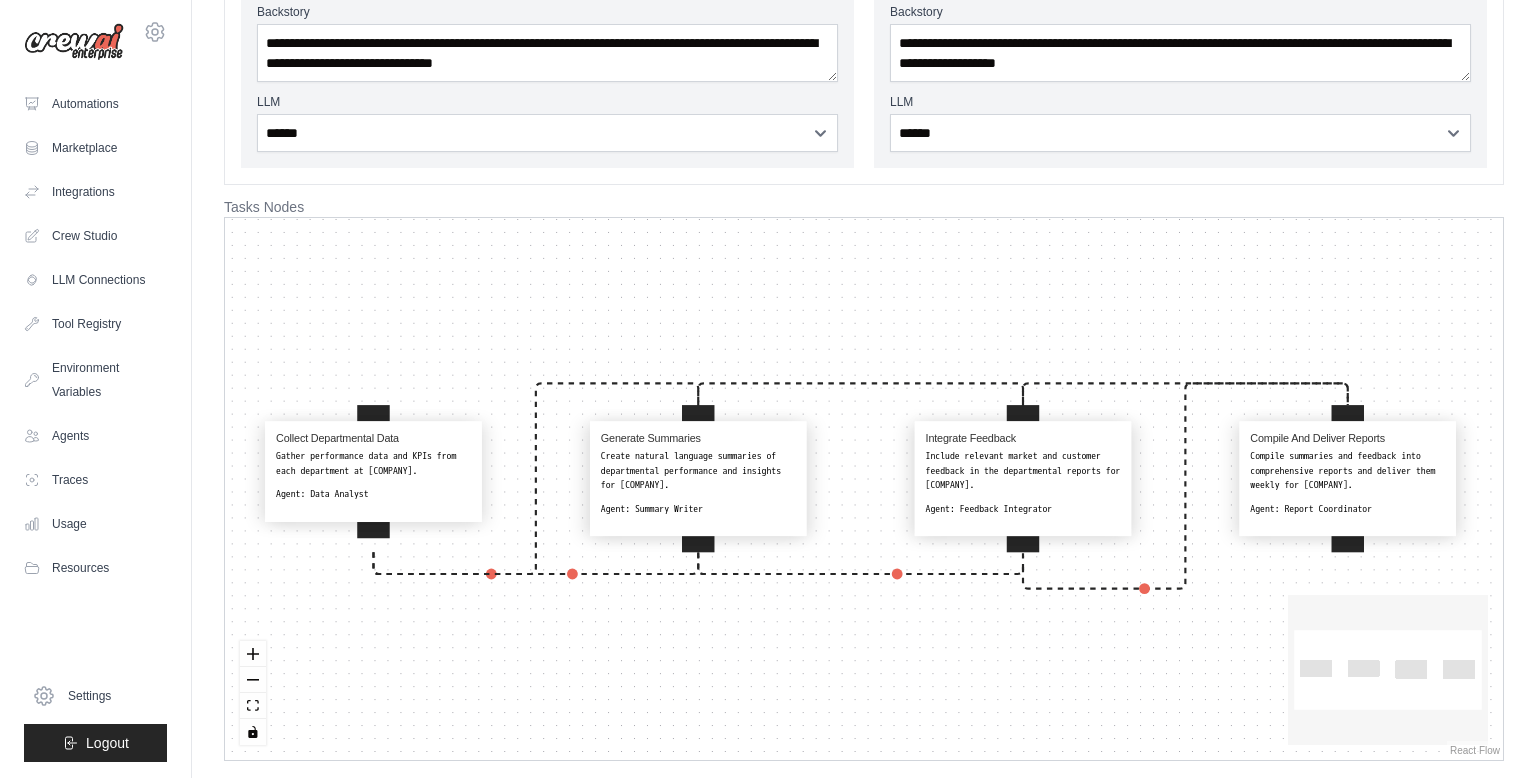 select on "**********" 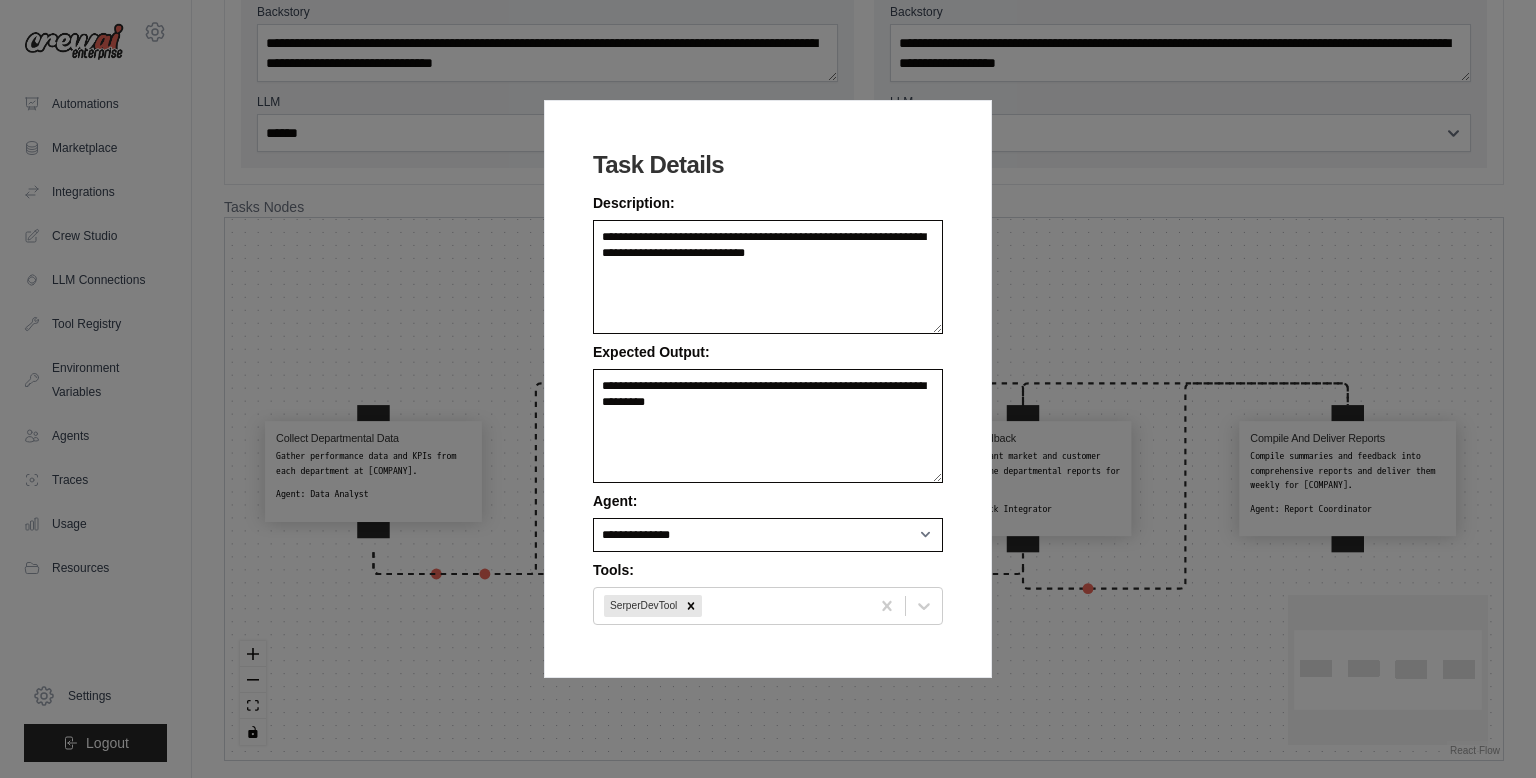 click on "**********" at bounding box center (768, 389) 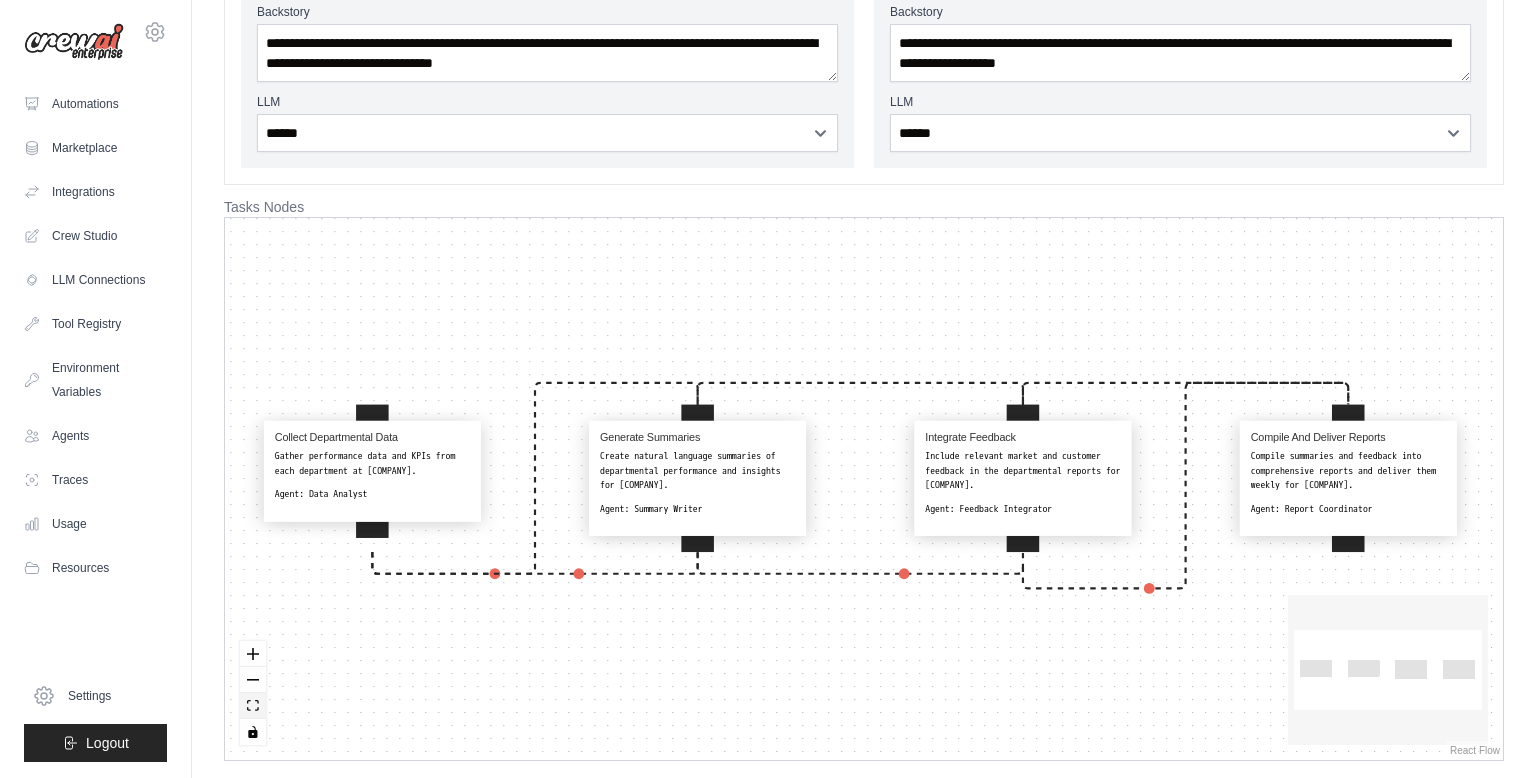 click at bounding box center (253, 706) 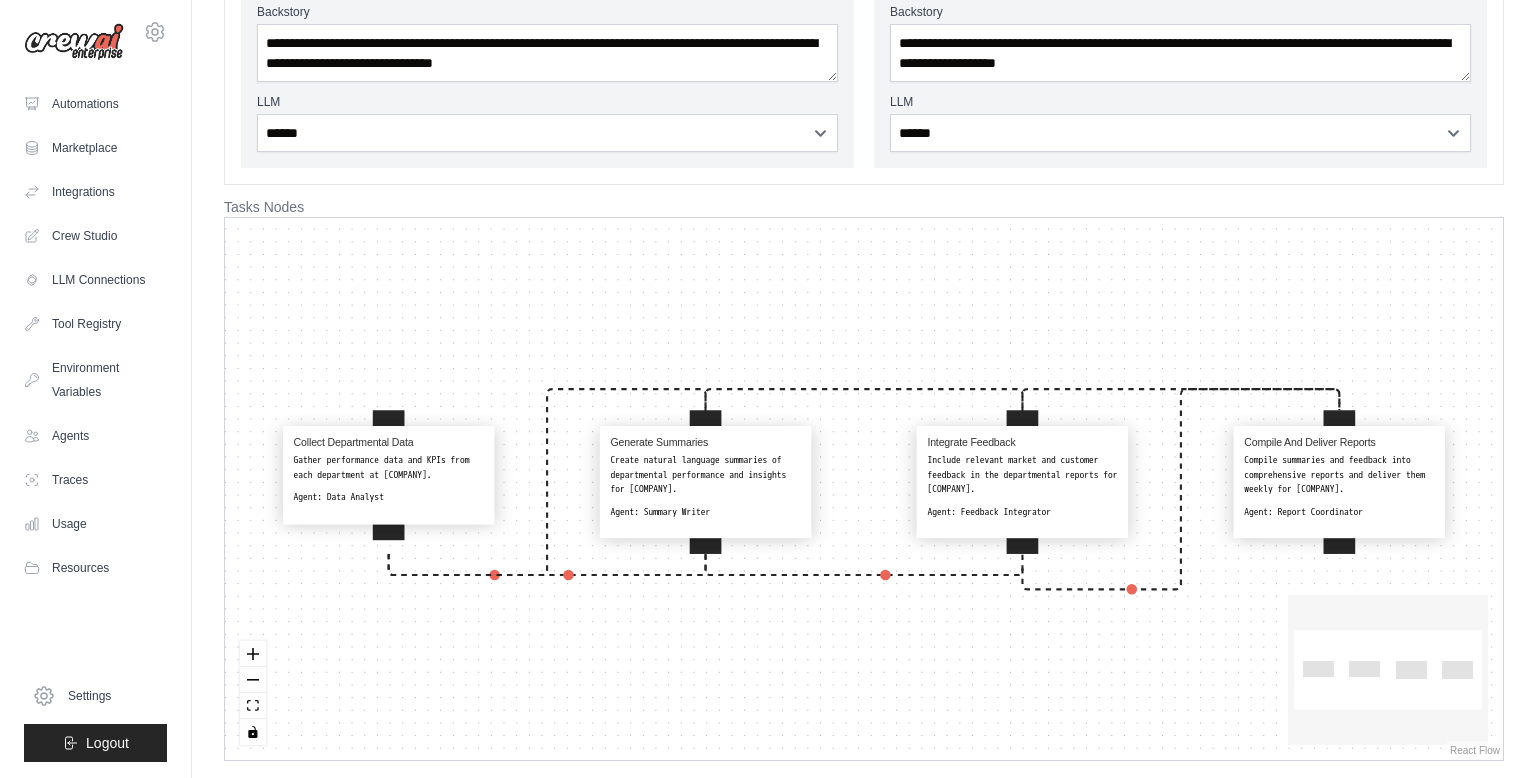 click on "Compile And Deliver Reports Compile summaries and feedback into comprehensive reports and deliver them weekly for [COMPANY]. Agent:   Report Coordinator" at bounding box center [1339, 477] 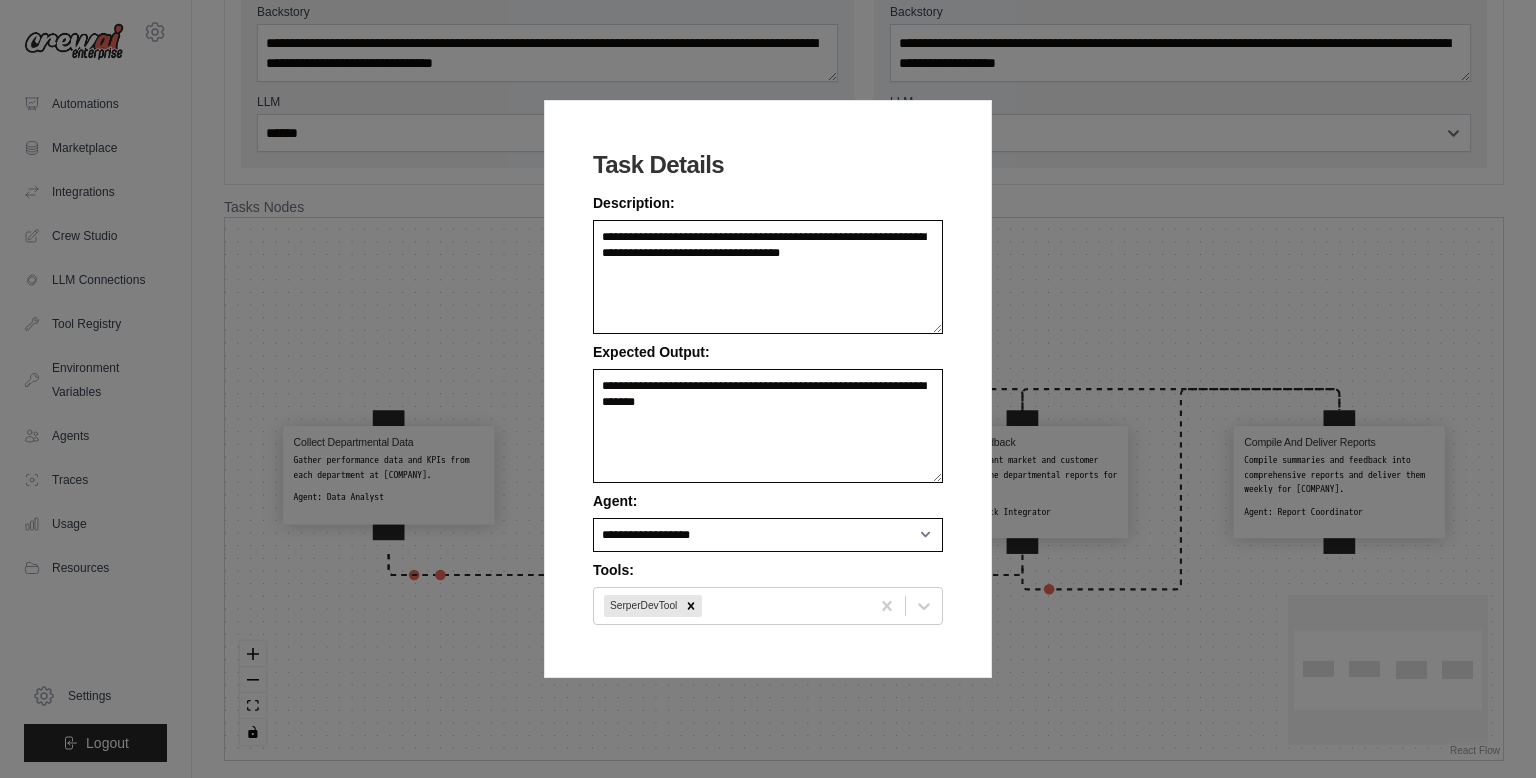 click on "**********" at bounding box center [768, 389] 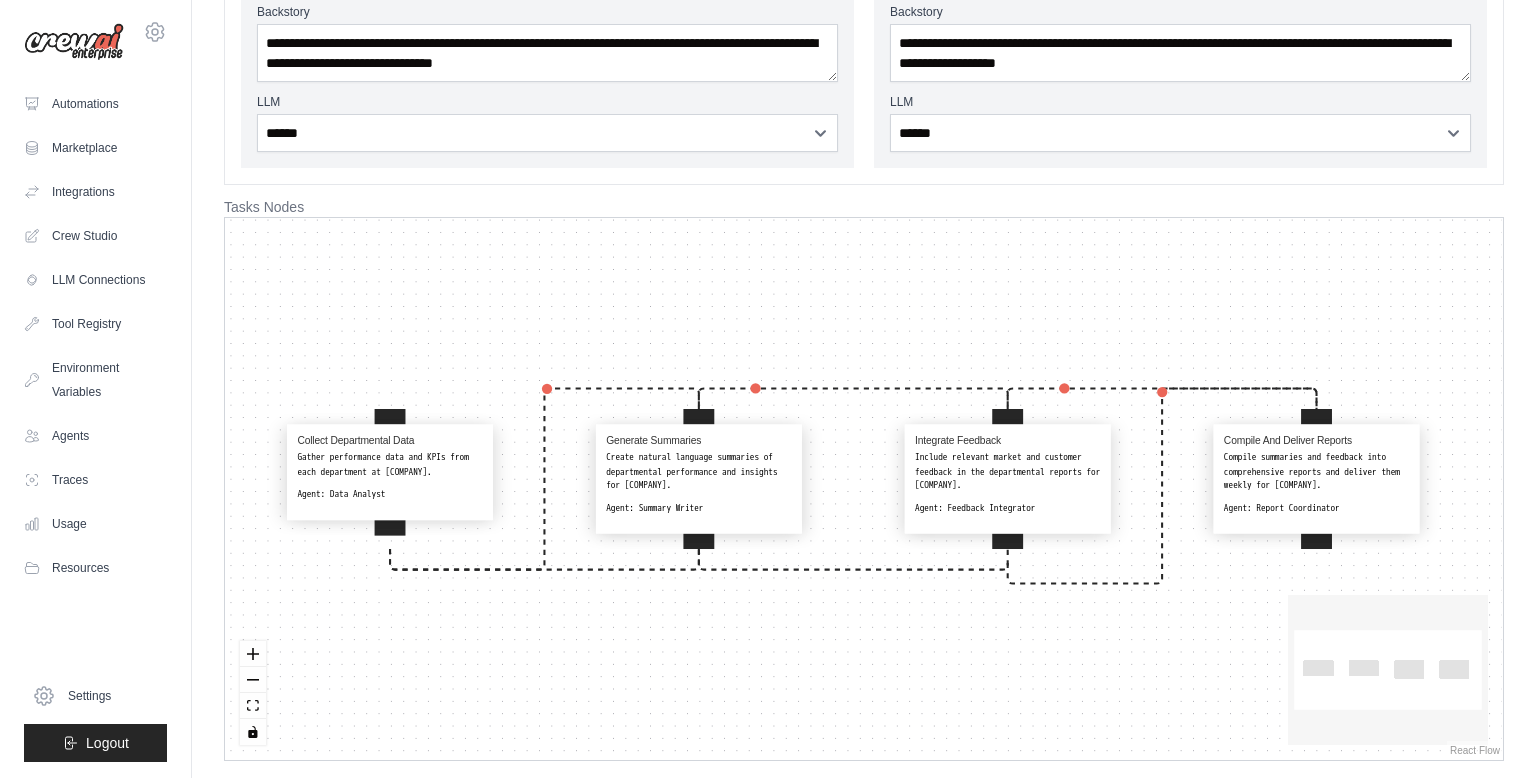 drag, startPoint x: 256, startPoint y: 149, endPoint x: 195, endPoint y: 90, distance: 84.8646 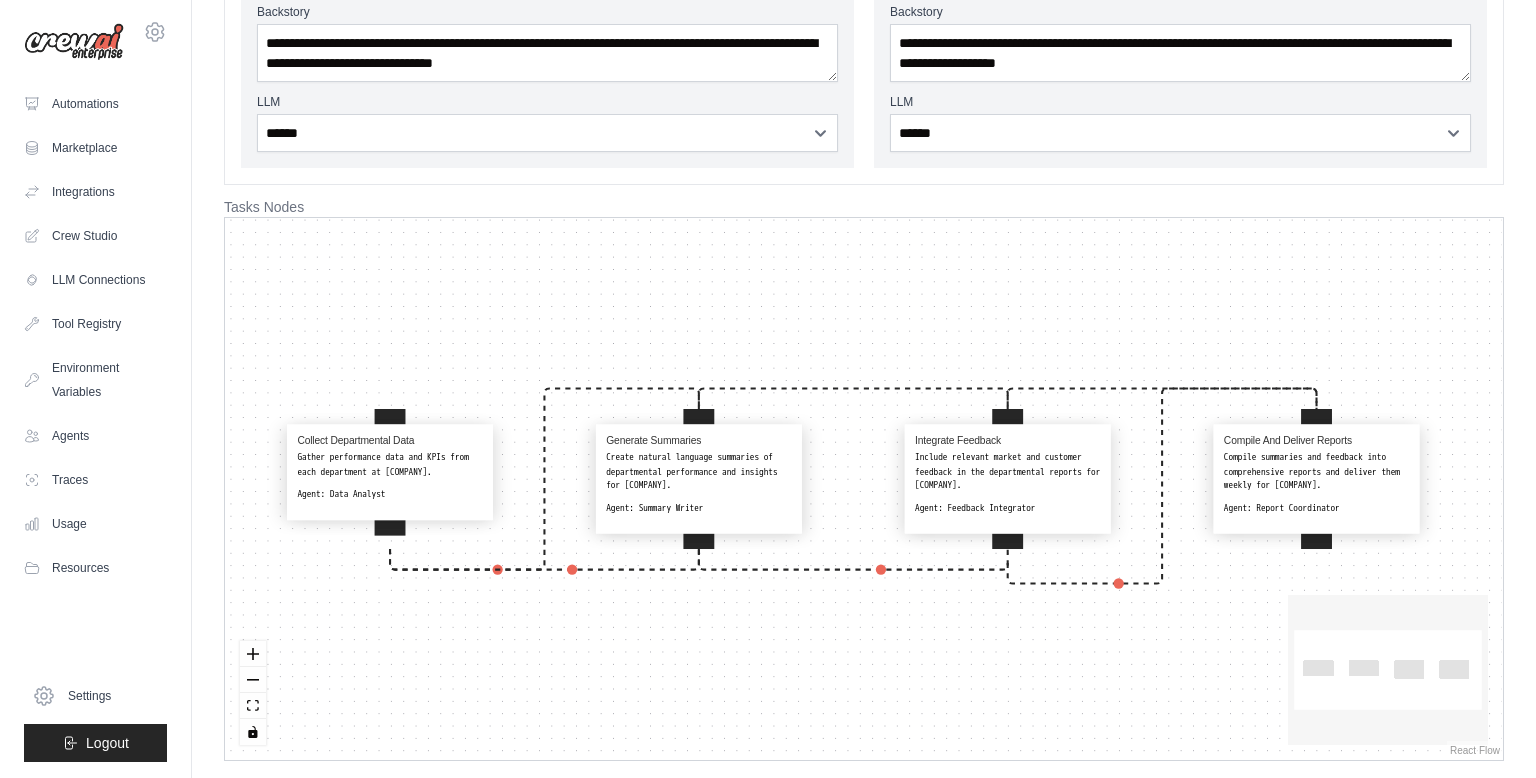 click on "**********" at bounding box center (864, 0) 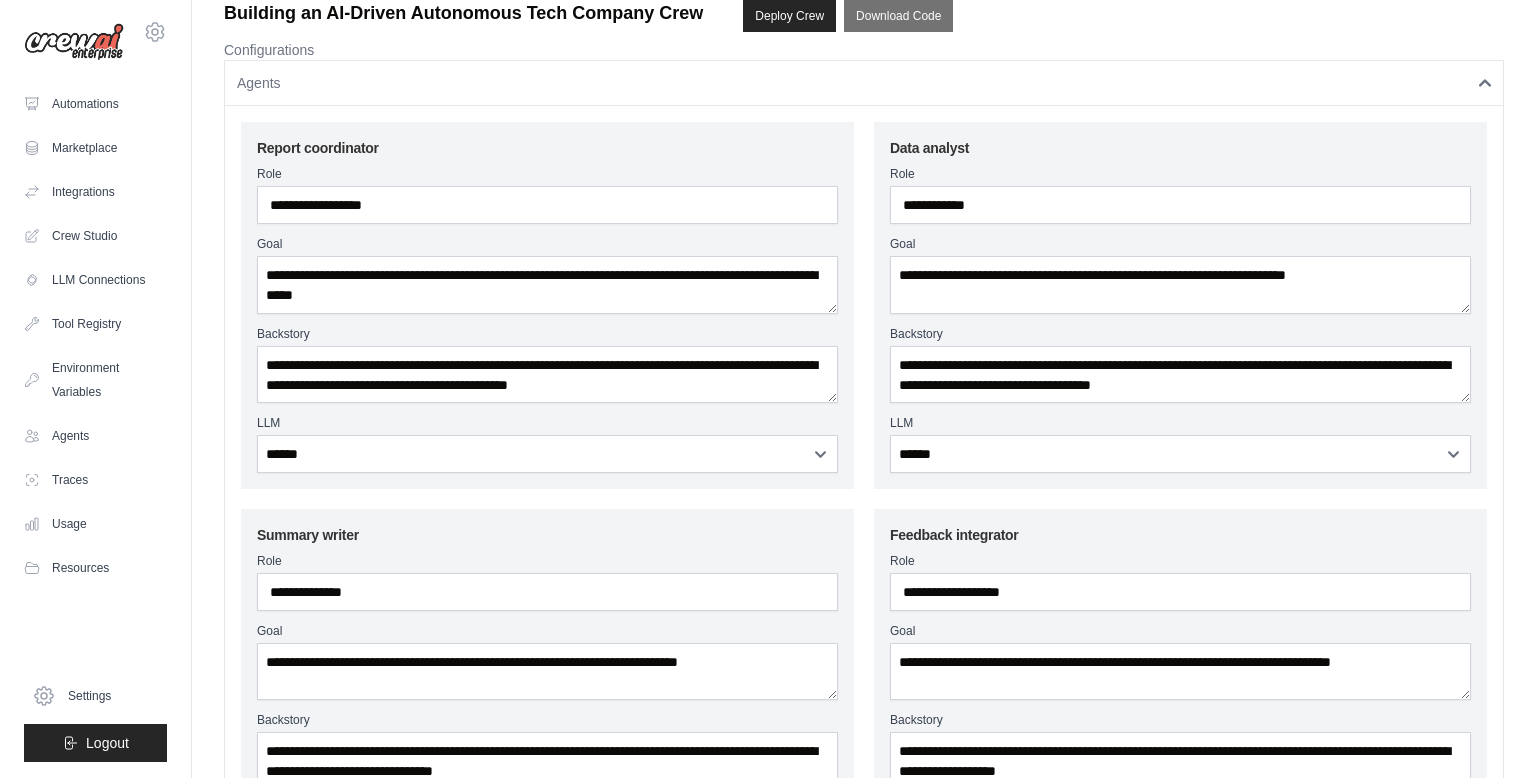 scroll, scrollTop: 0, scrollLeft: 0, axis: both 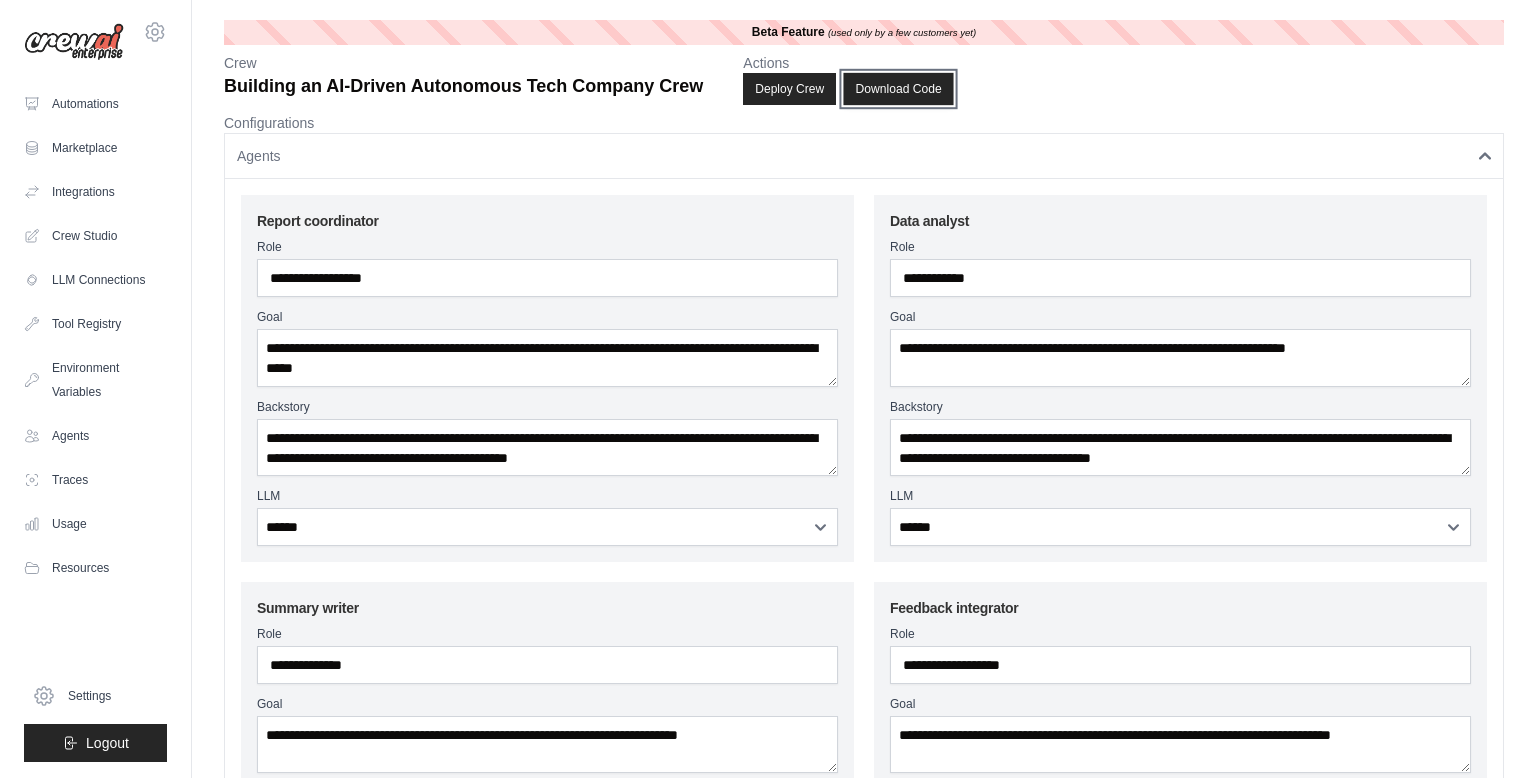 click on "Download Code" at bounding box center [899, 89] 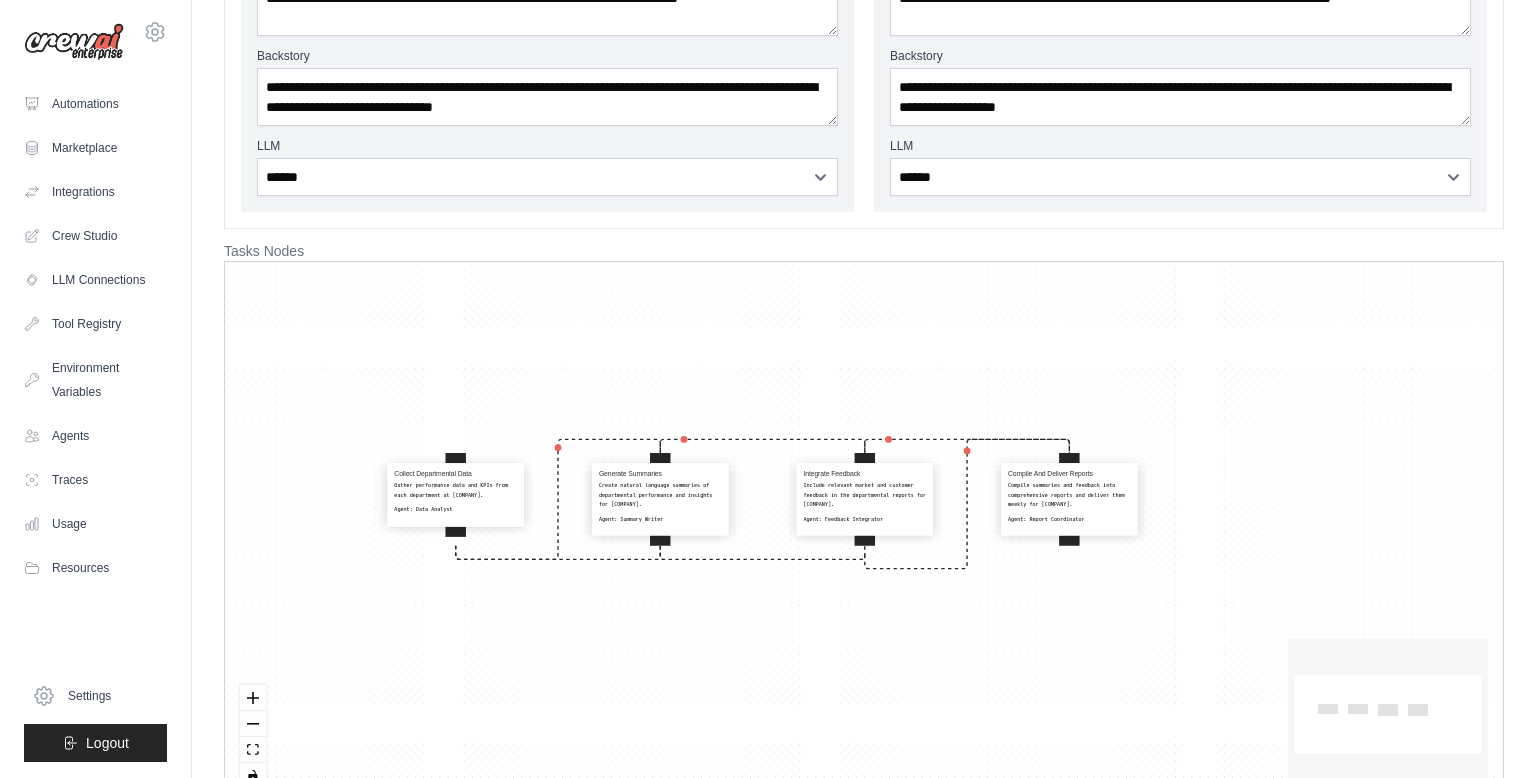 scroll, scrollTop: 738, scrollLeft: 0, axis: vertical 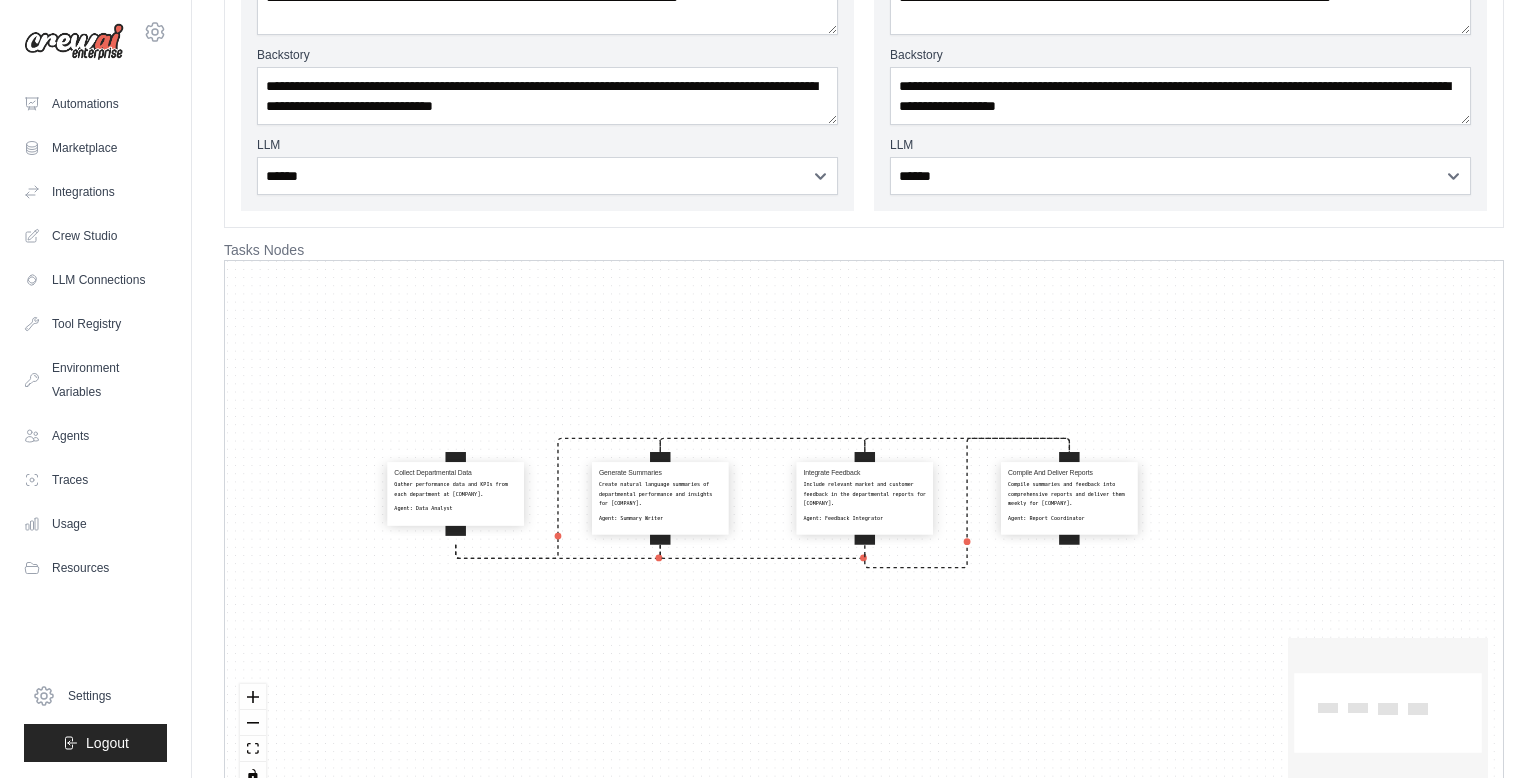 click on "Collect Departmental Data Gather performance data and KPIs from each department at [COMPANY]. Agent:   Data Analyst Generate Summaries Create natural language summaries of departmental performance and insights for [COMPANY]. Agent:   Summary Writer Integrate Feedback Include relevant market and customer feedback in the departmental reports for [COMPANY]. Agent:   Feedback Integrator Compile And Deliver Reports Compile summaries and feedback into comprehensive reports and deliver them weekly for [COMPANY]. Agent:   Report Coordinator" at bounding box center [864, 532] 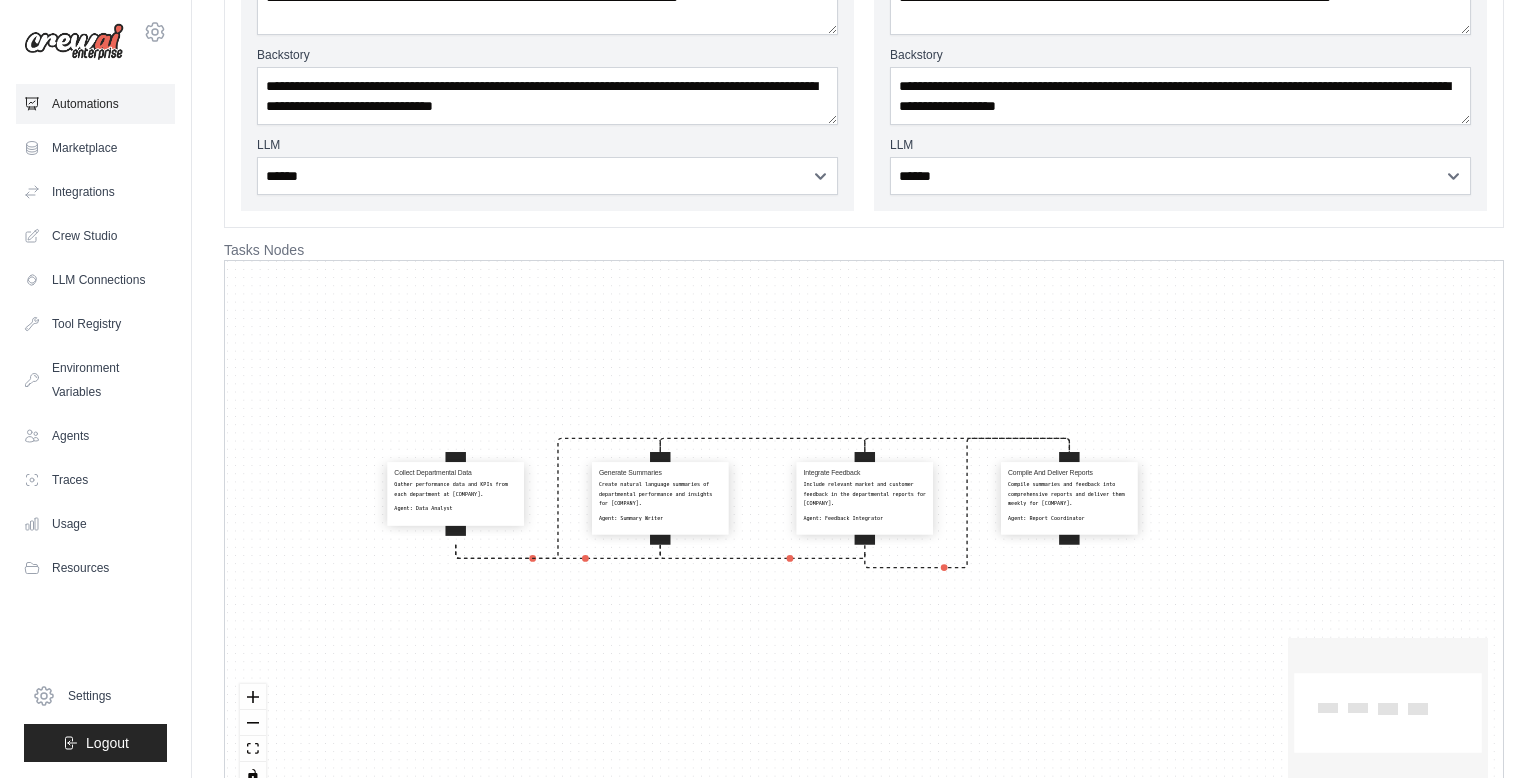 click on "Automations" at bounding box center (95, 104) 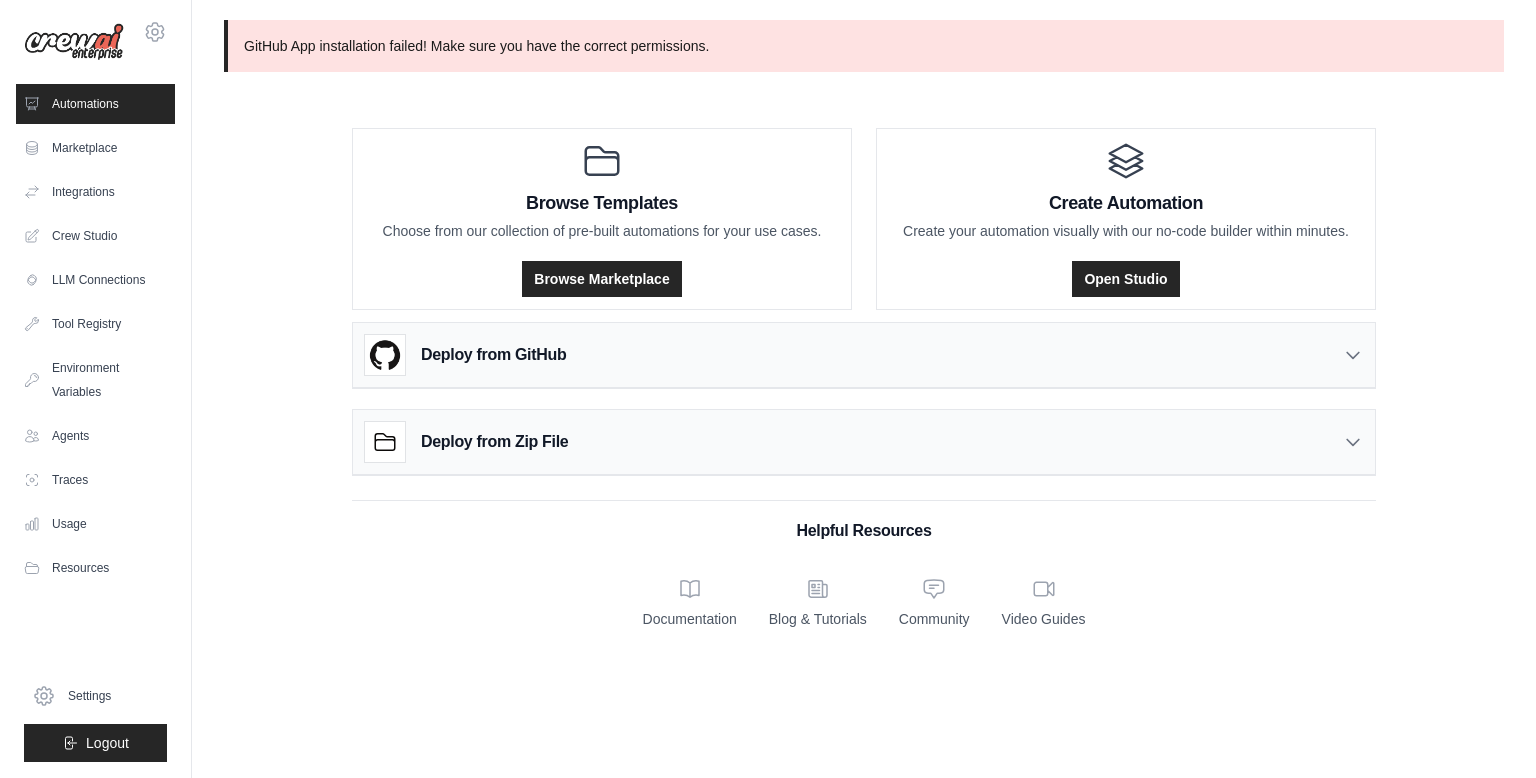 scroll, scrollTop: 0, scrollLeft: 0, axis: both 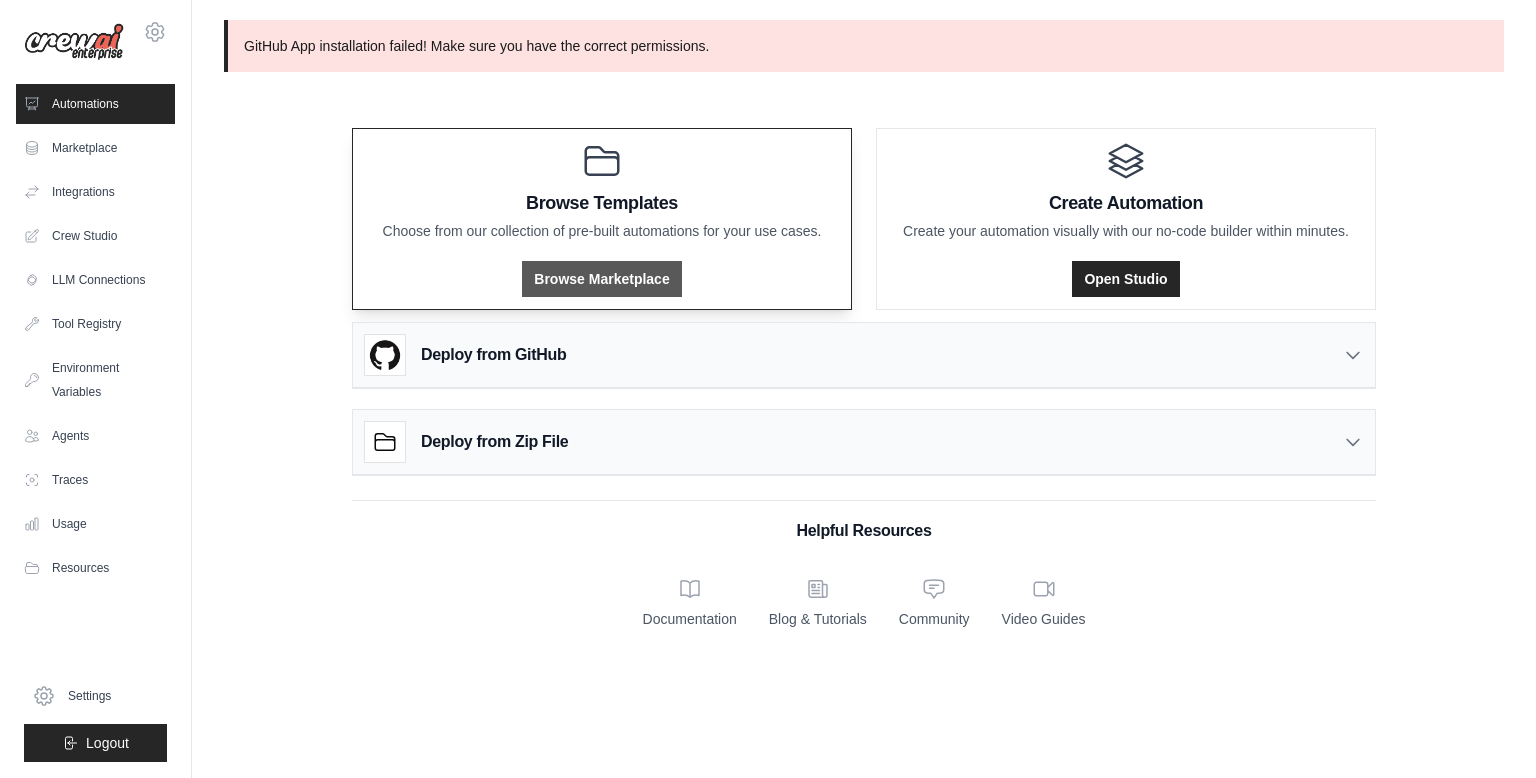 click on "Browse Marketplace" at bounding box center [601, 279] 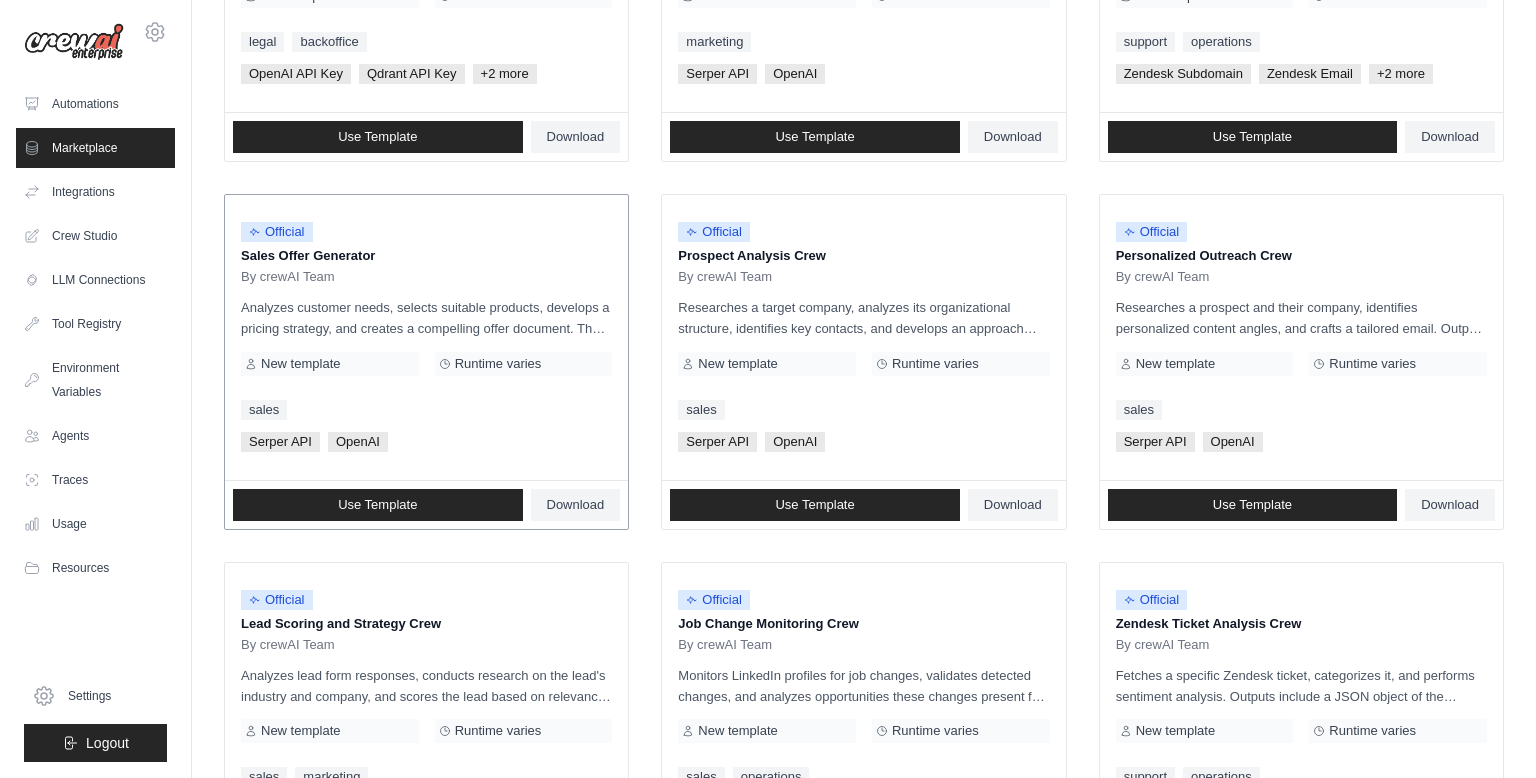 scroll, scrollTop: 0, scrollLeft: 0, axis: both 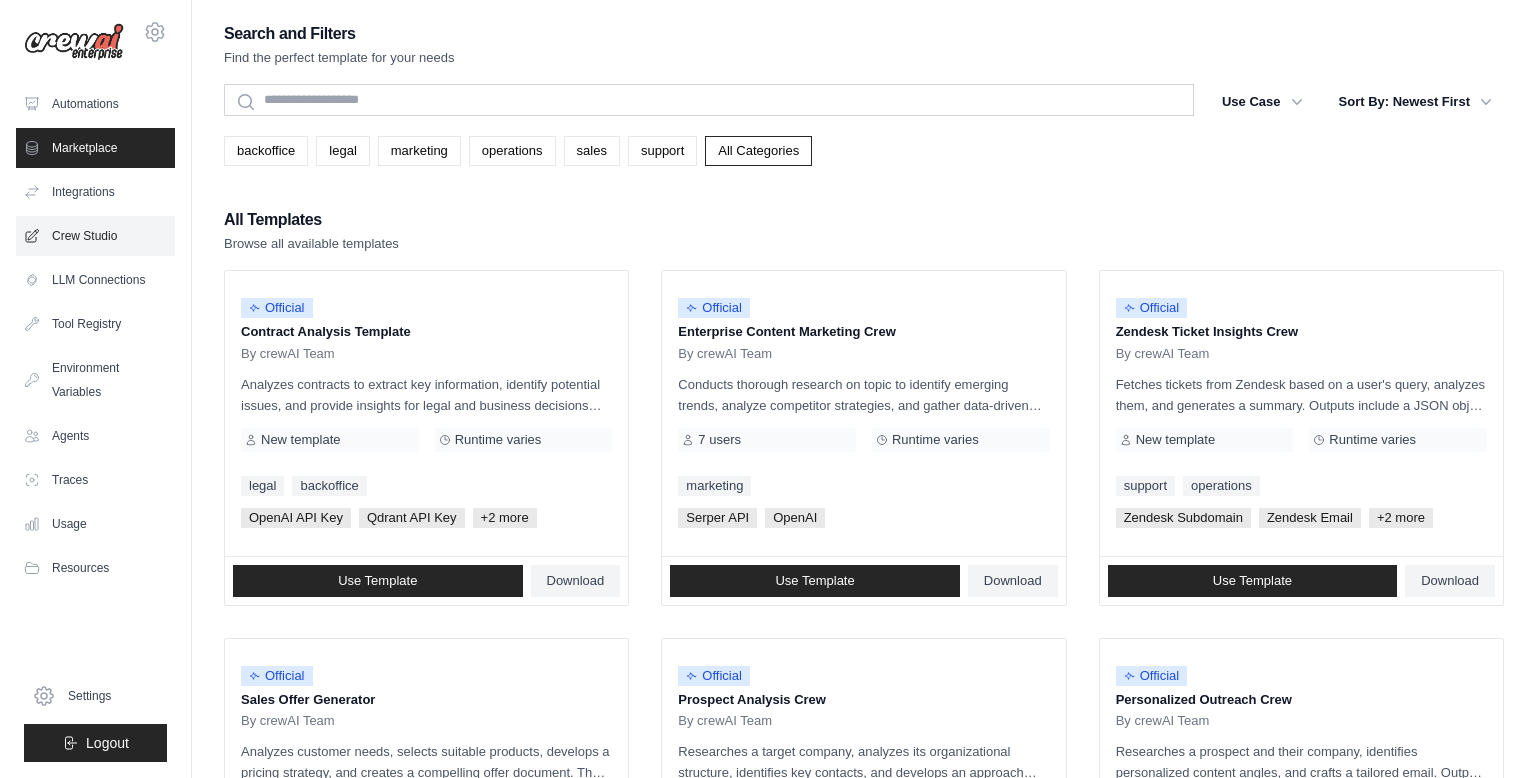 click on "Crew Studio" at bounding box center [95, 236] 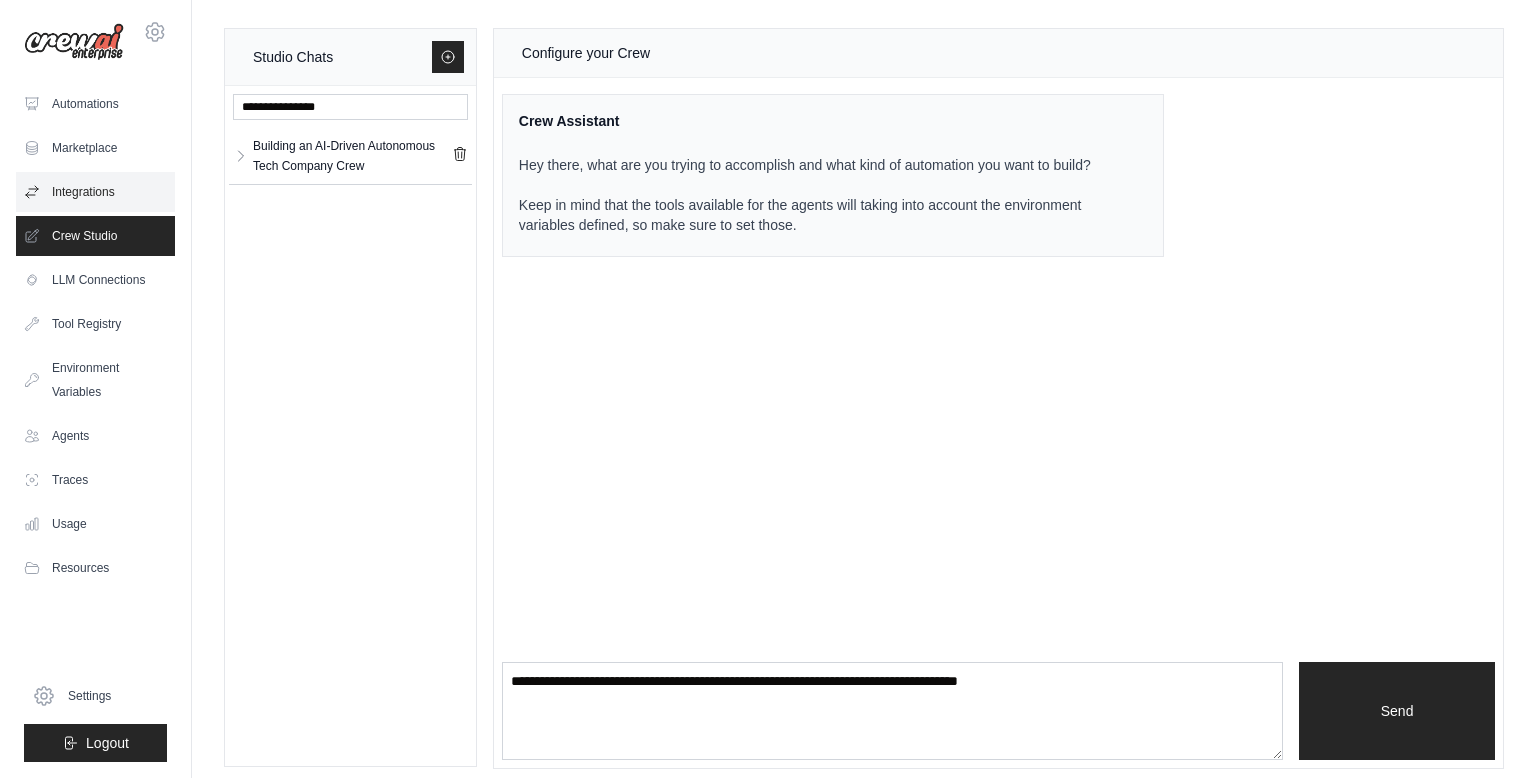 click on "Integrations" at bounding box center (95, 192) 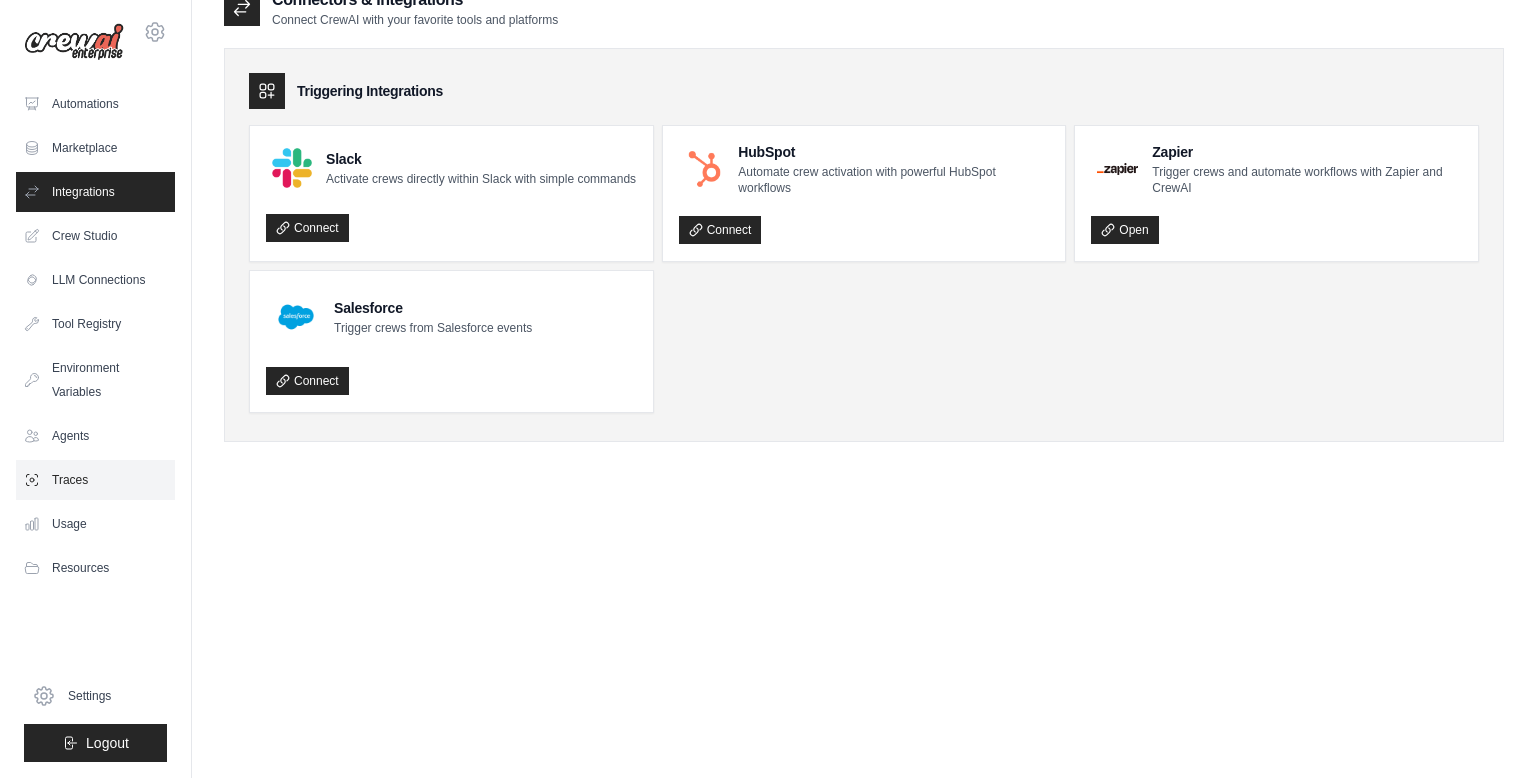 scroll, scrollTop: 40, scrollLeft: 0, axis: vertical 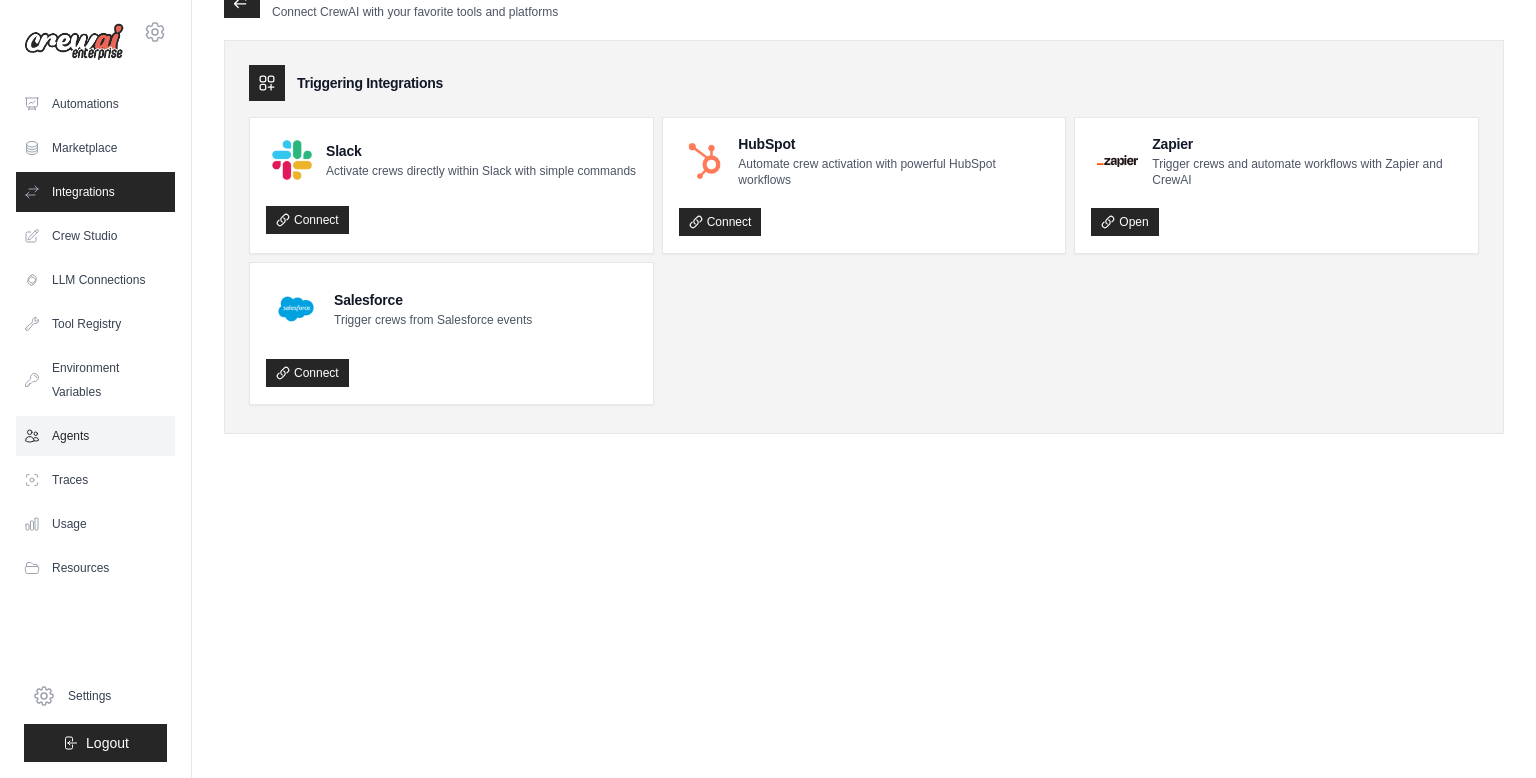 click on "Agents" at bounding box center (95, 436) 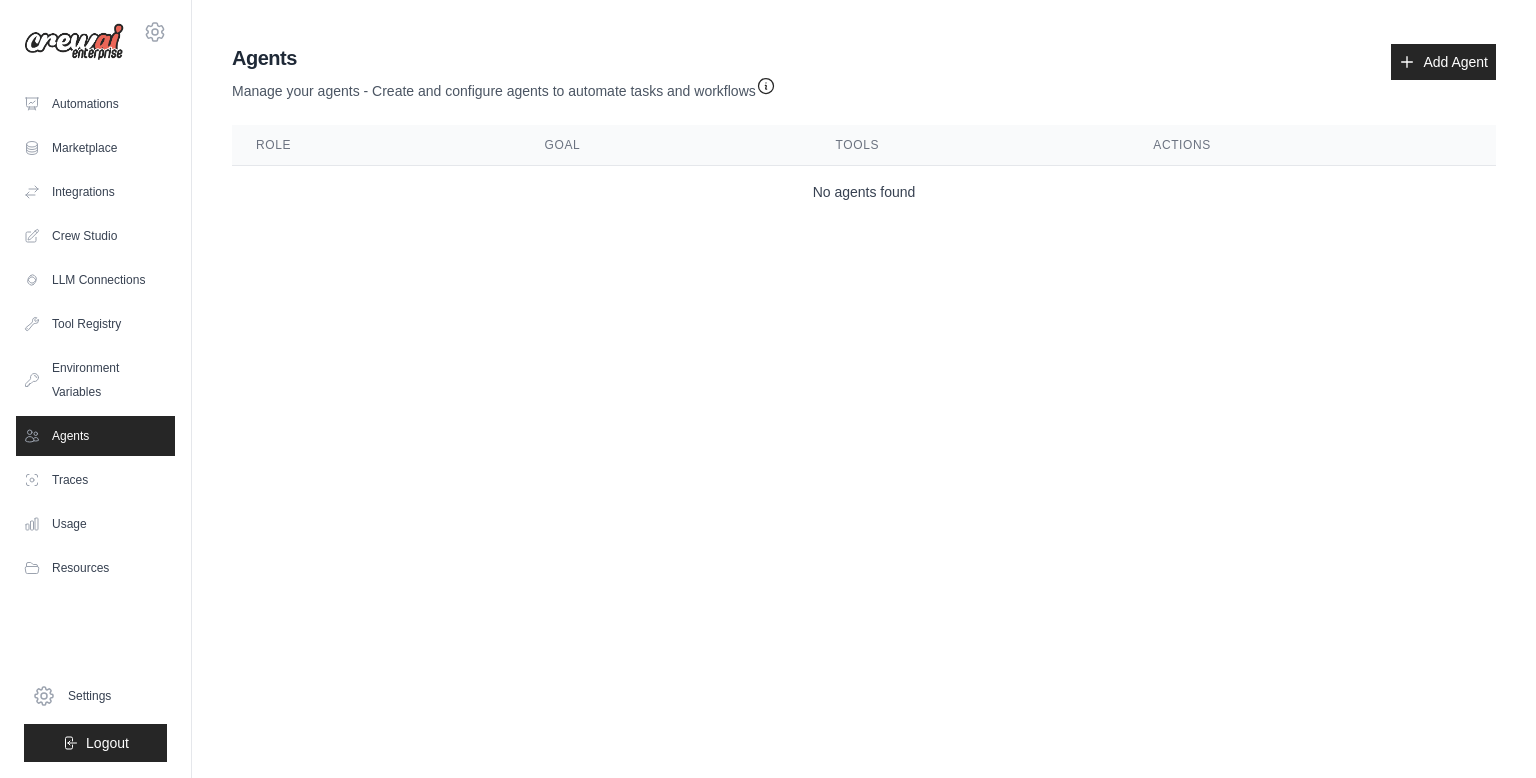 scroll, scrollTop: 0, scrollLeft: 0, axis: both 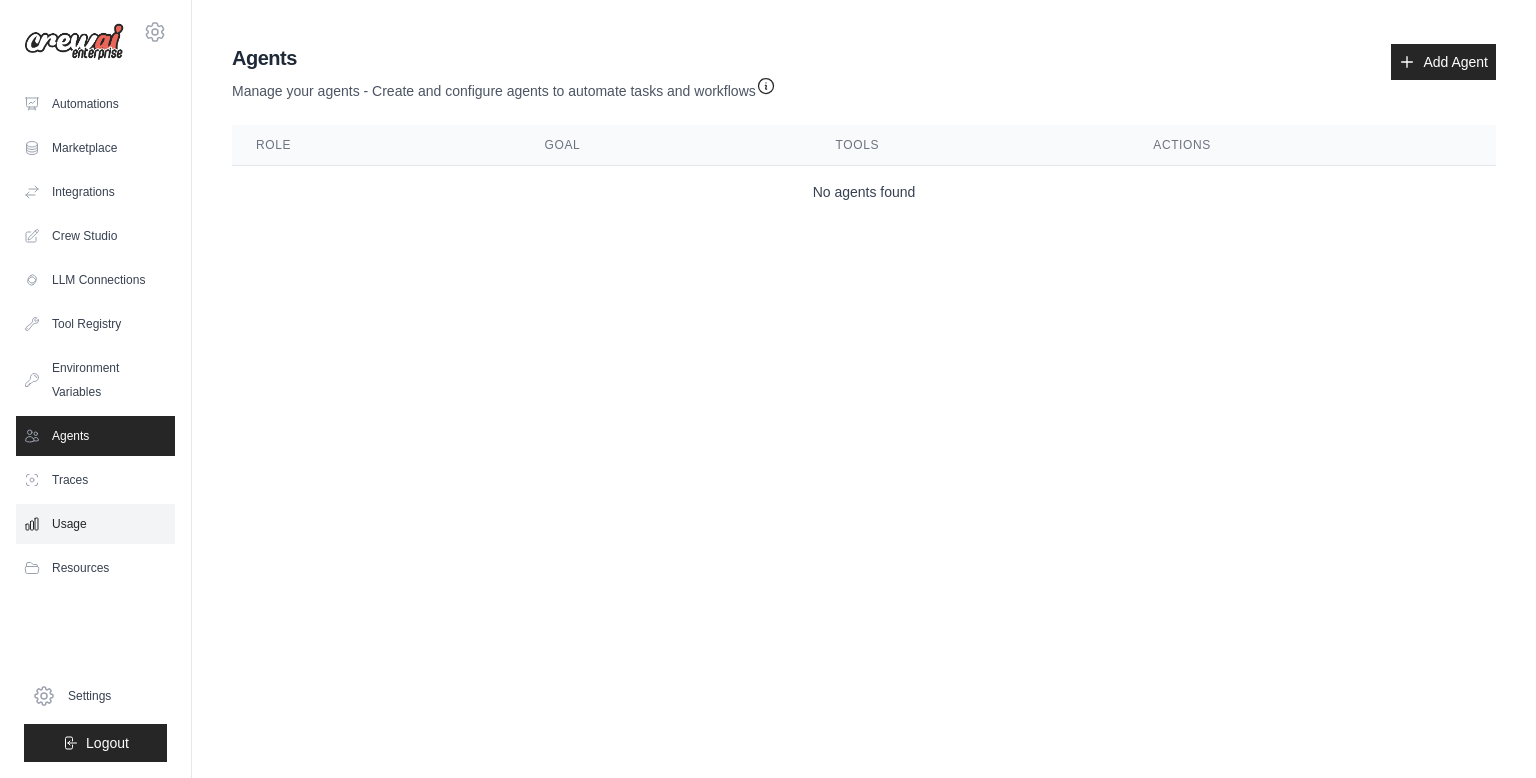 click on "Usage" at bounding box center (95, 524) 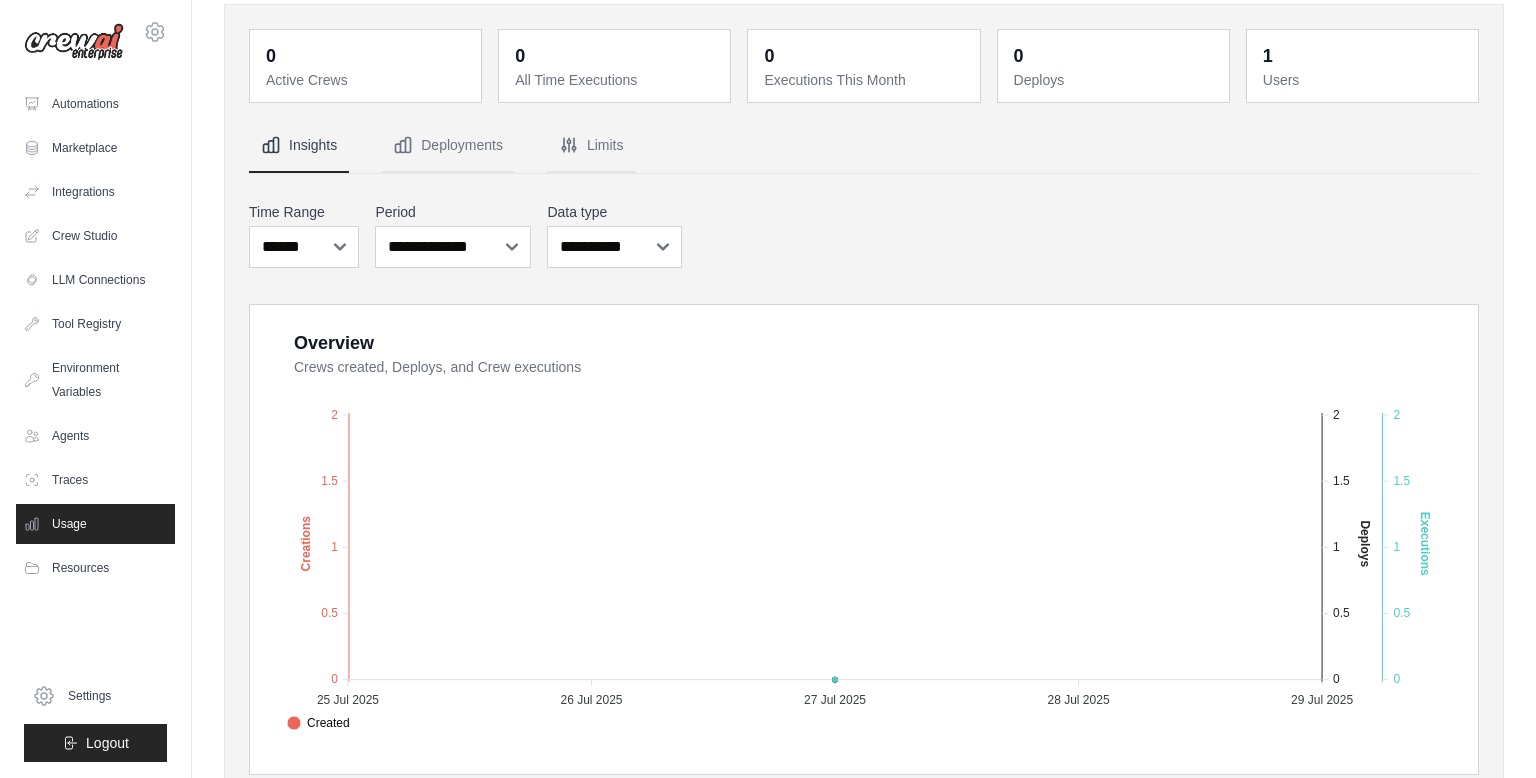 scroll, scrollTop: 0, scrollLeft: 0, axis: both 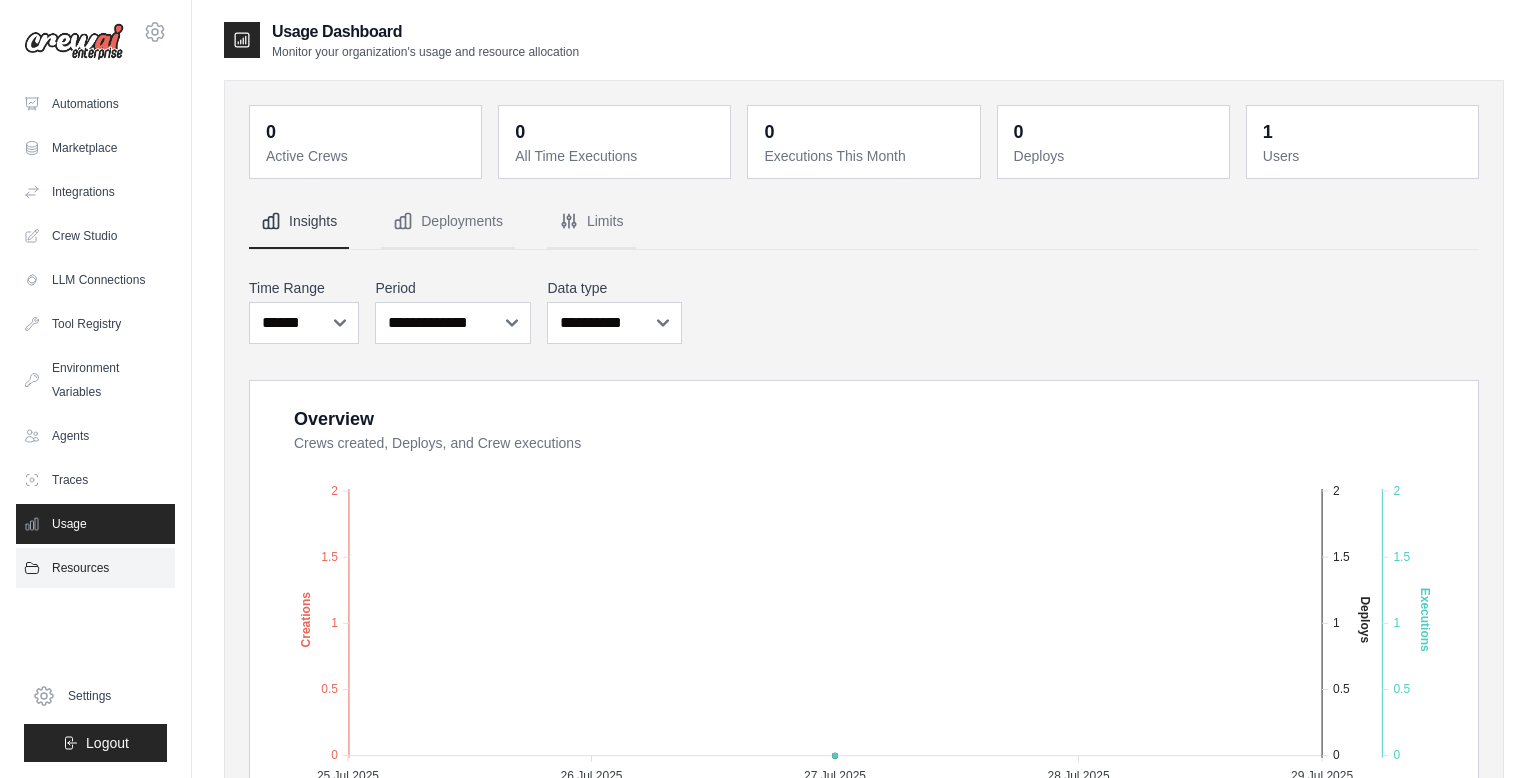 click on "Resources" at bounding box center (95, 568) 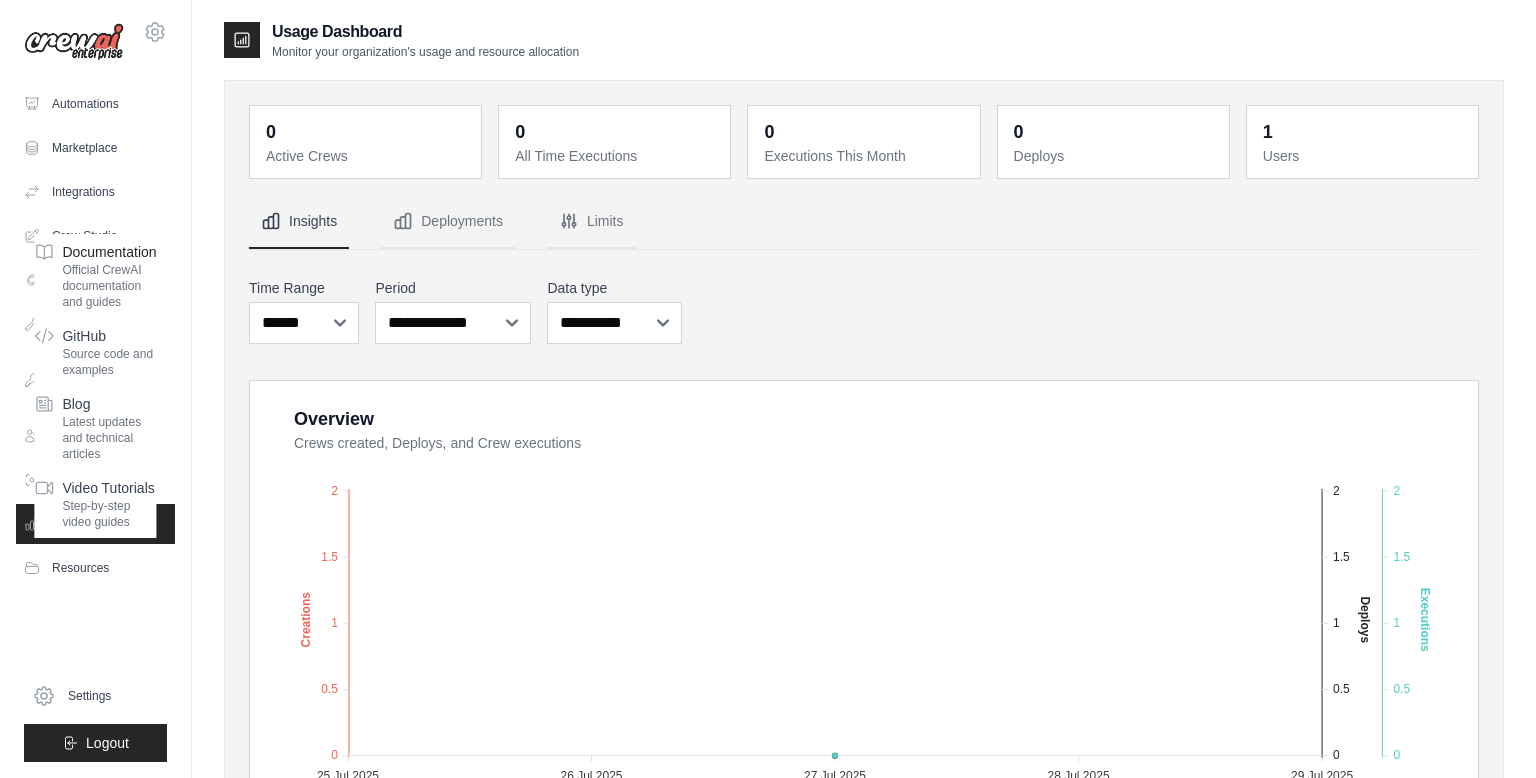click on "Official CrewAI documentation and guides" at bounding box center (109, 286) 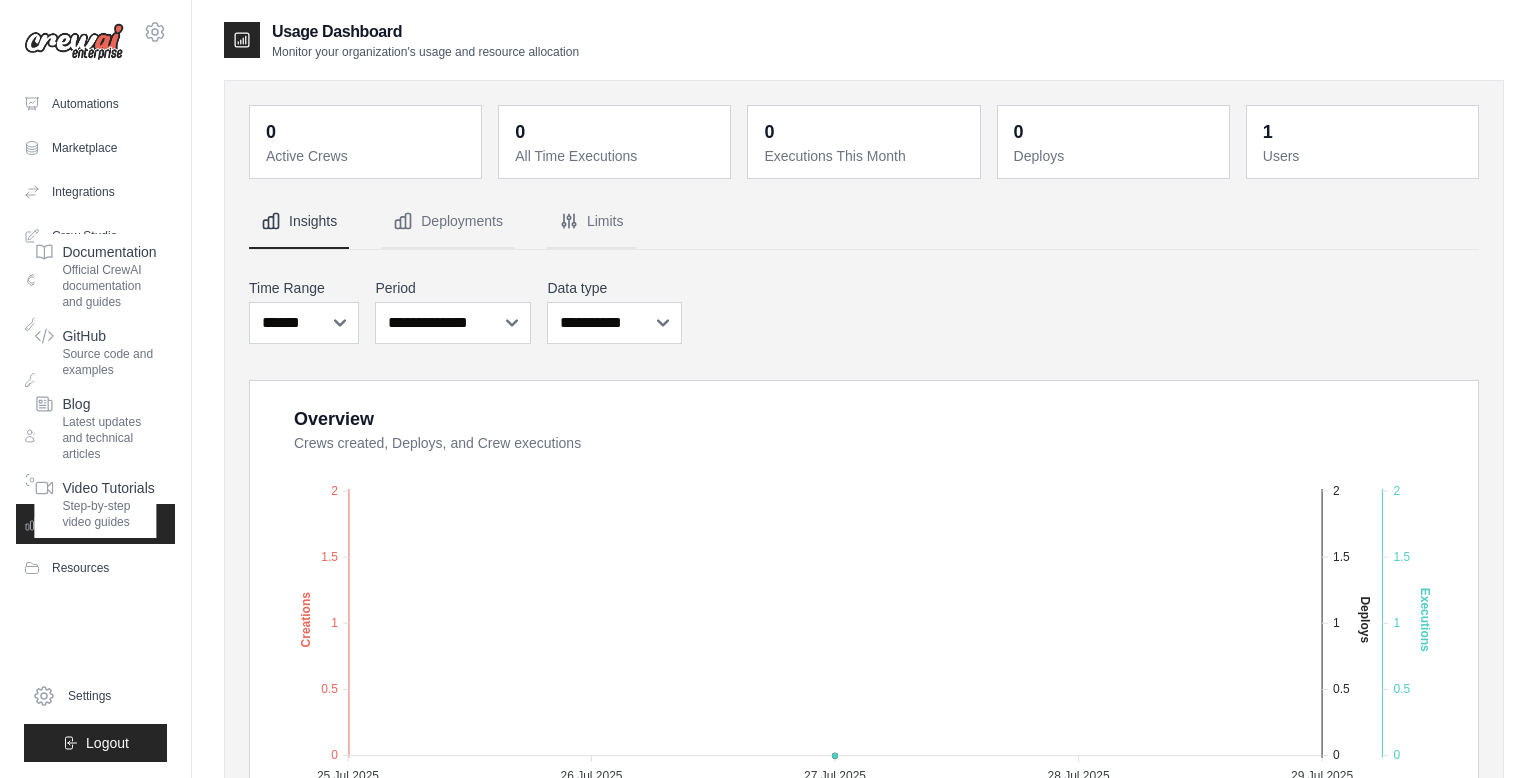 click at bounding box center (74, 42) 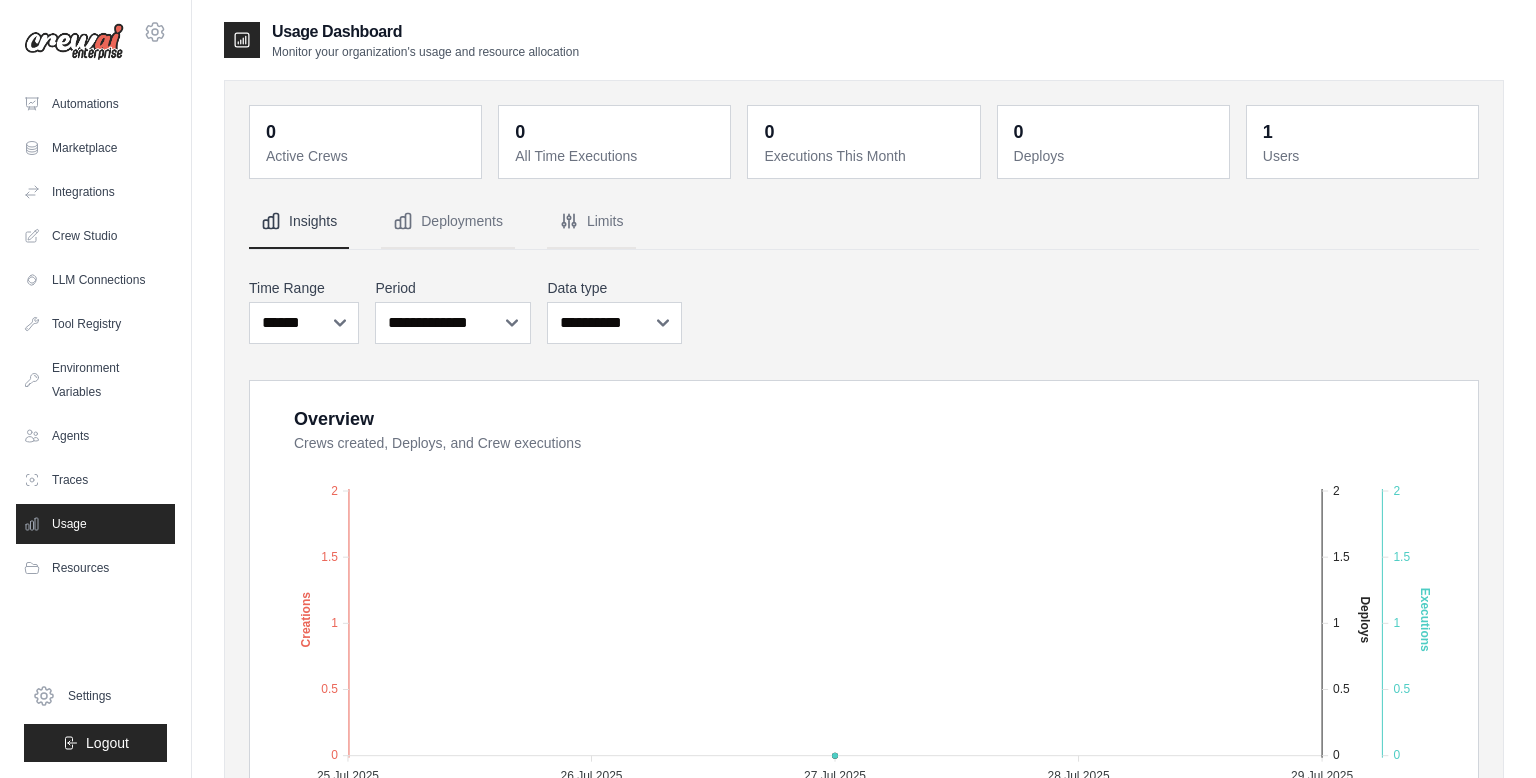 click on "0
Active Crews
0
All Time Executions
0
Executions This Month
0
Deploys
1
Users" at bounding box center [864, 729] 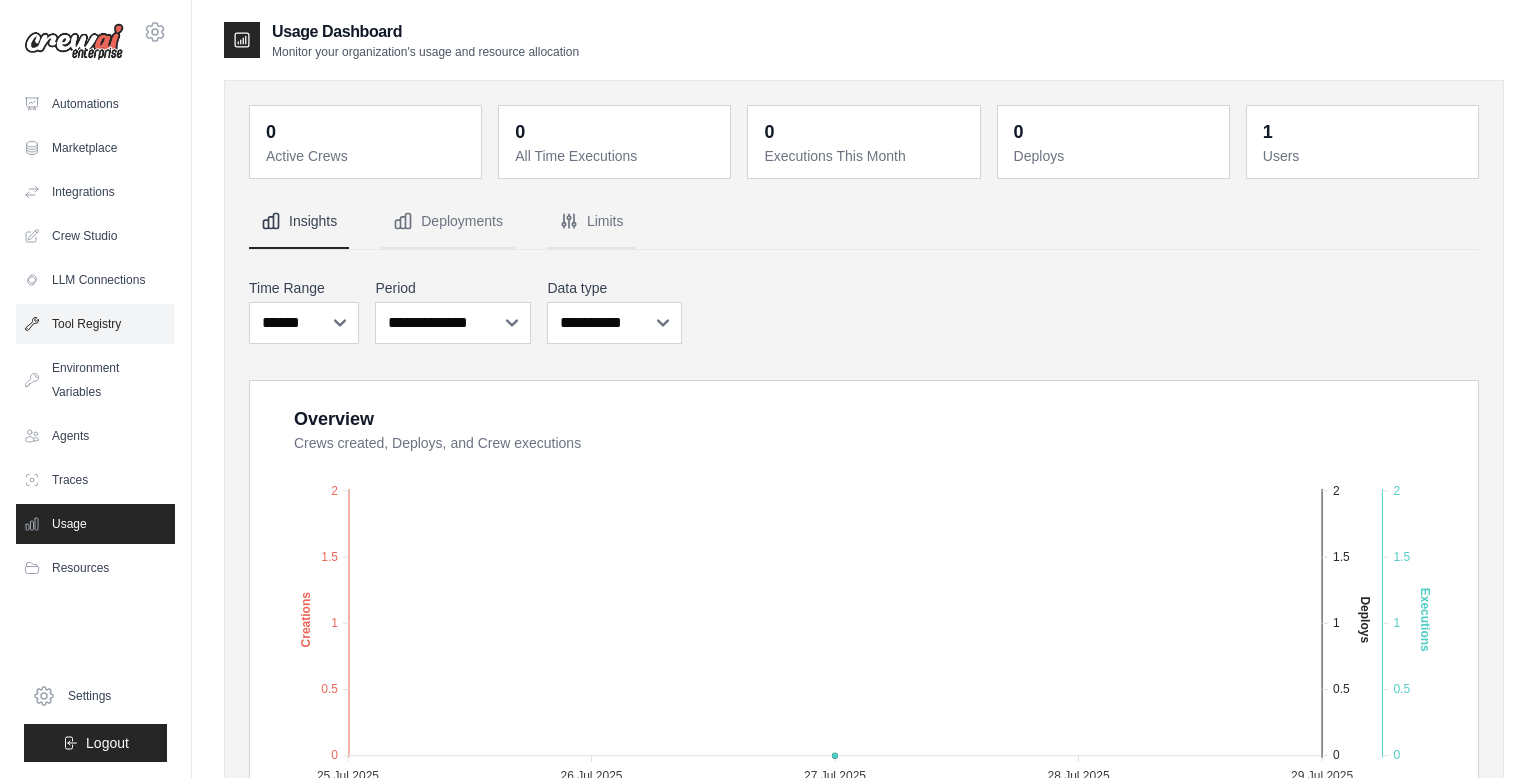 click on "Tool Registry" at bounding box center [95, 324] 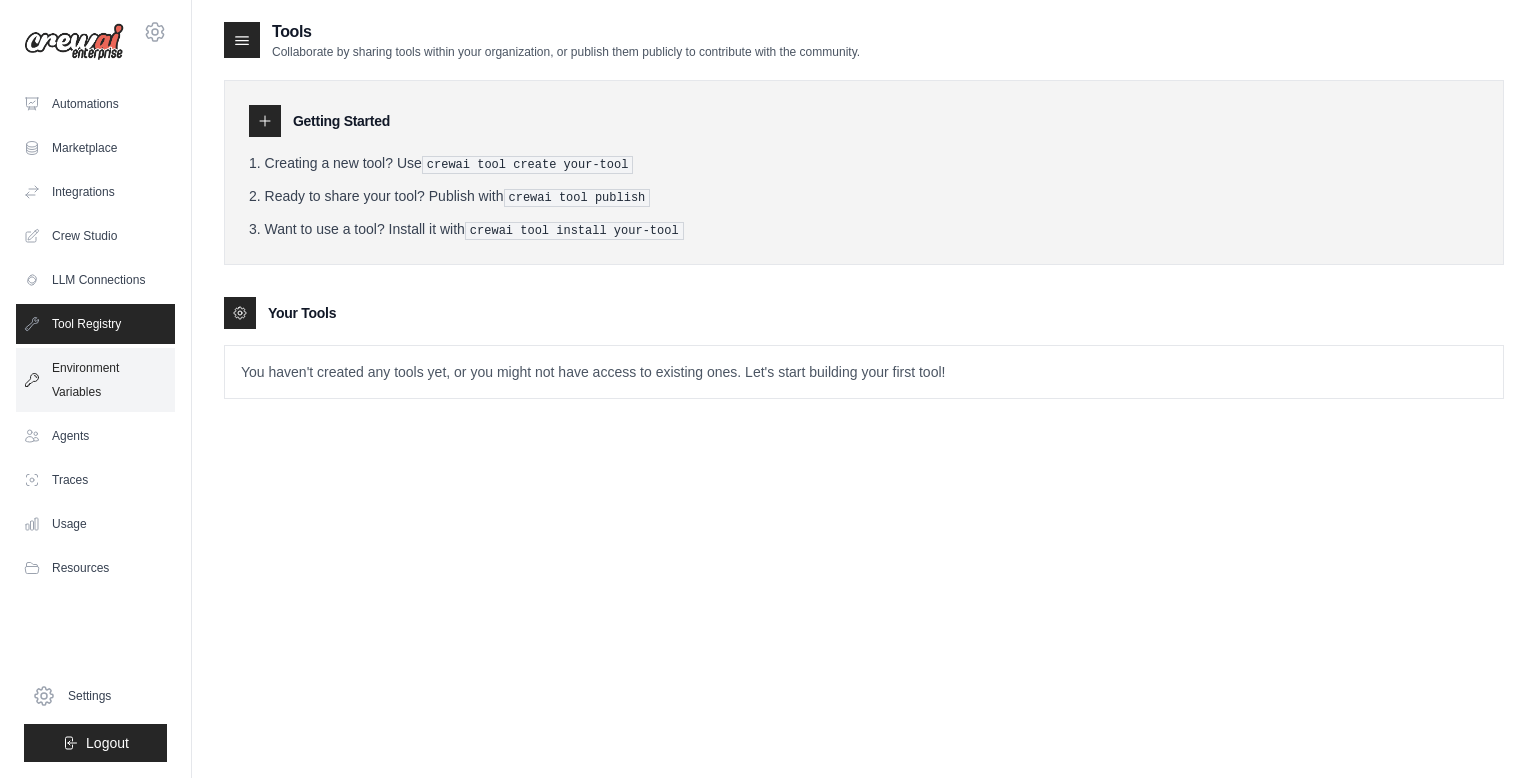click on "Environment Variables" at bounding box center [95, 380] 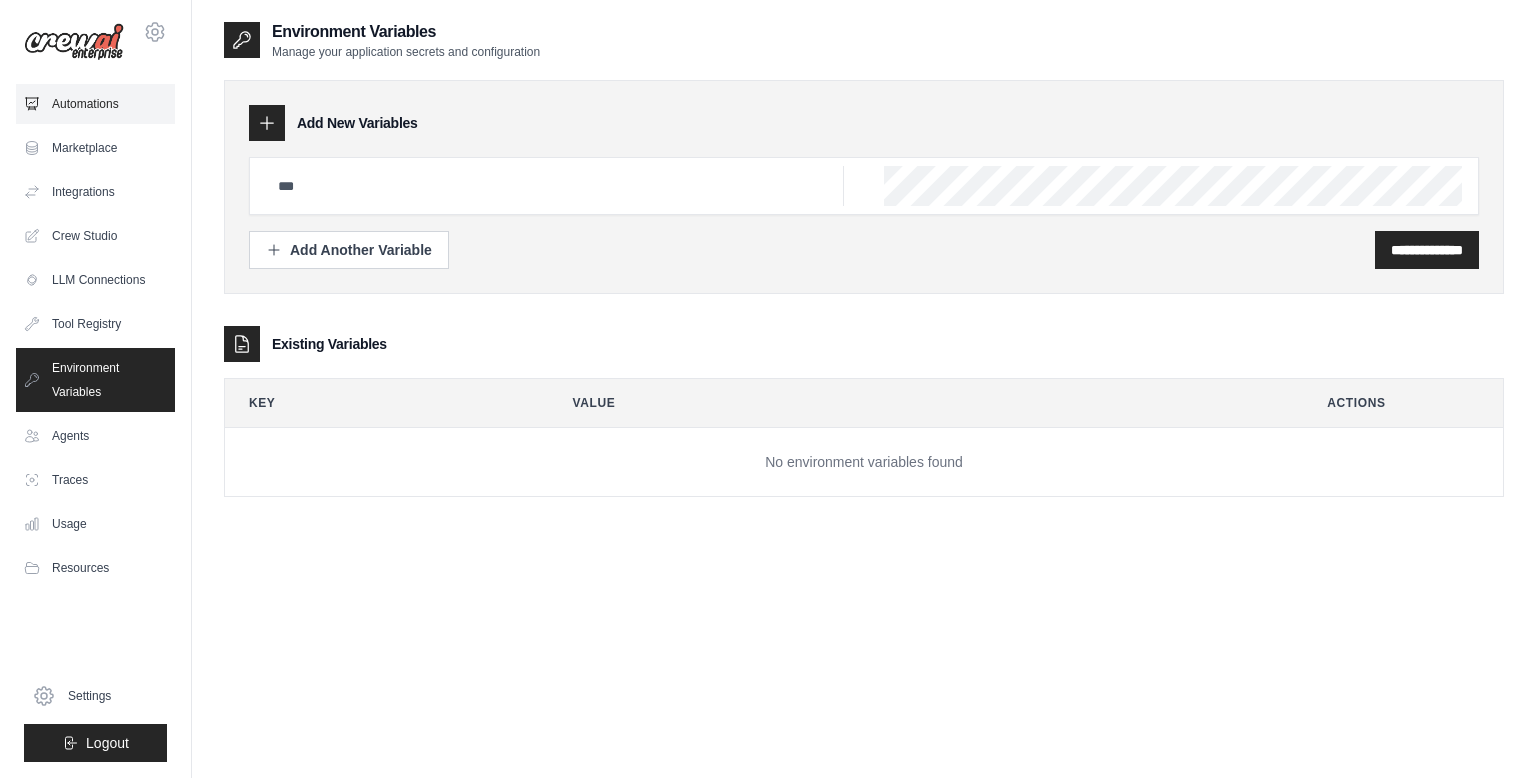 click on "Automations" at bounding box center [95, 104] 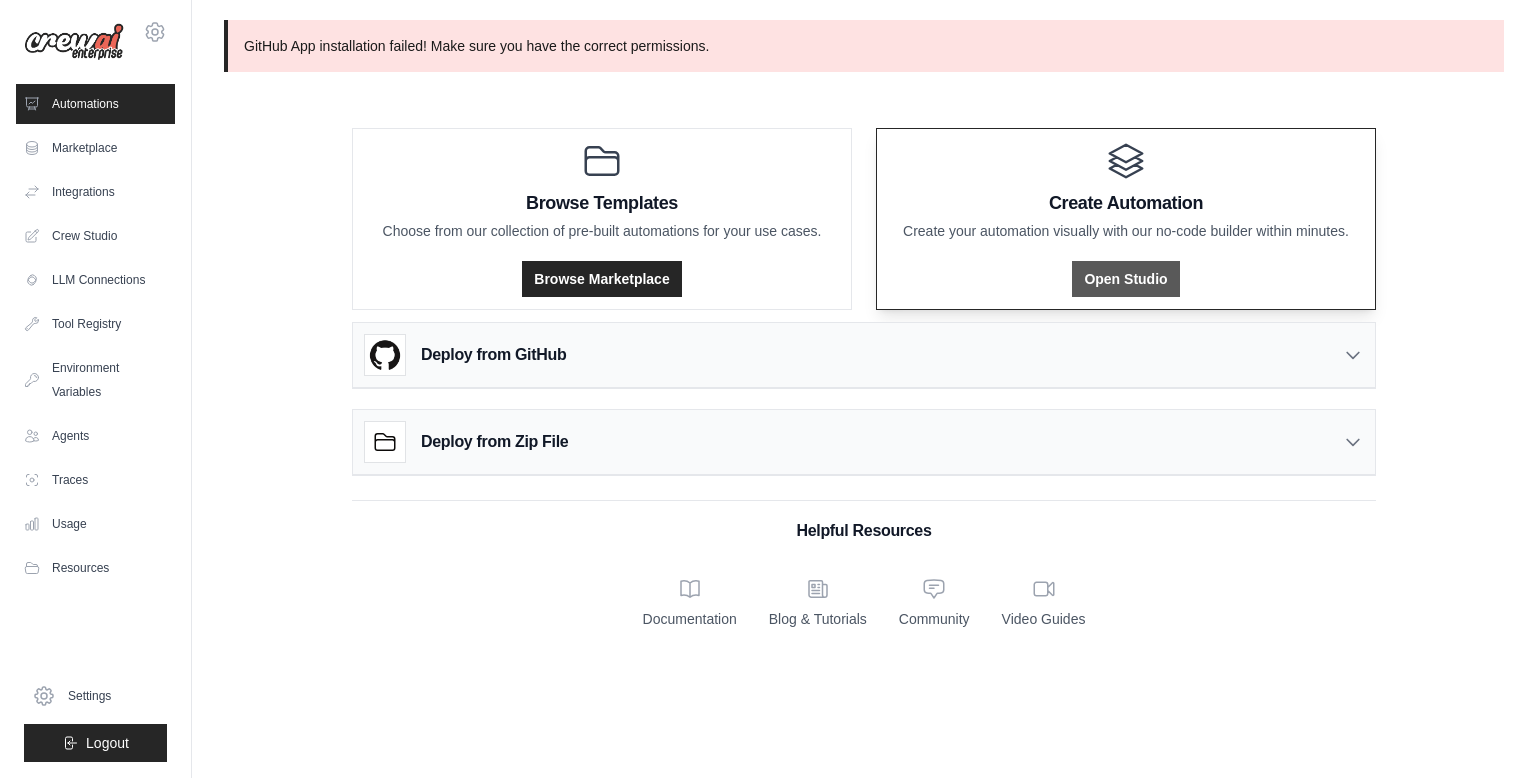 click on "Open Studio" at bounding box center [1125, 279] 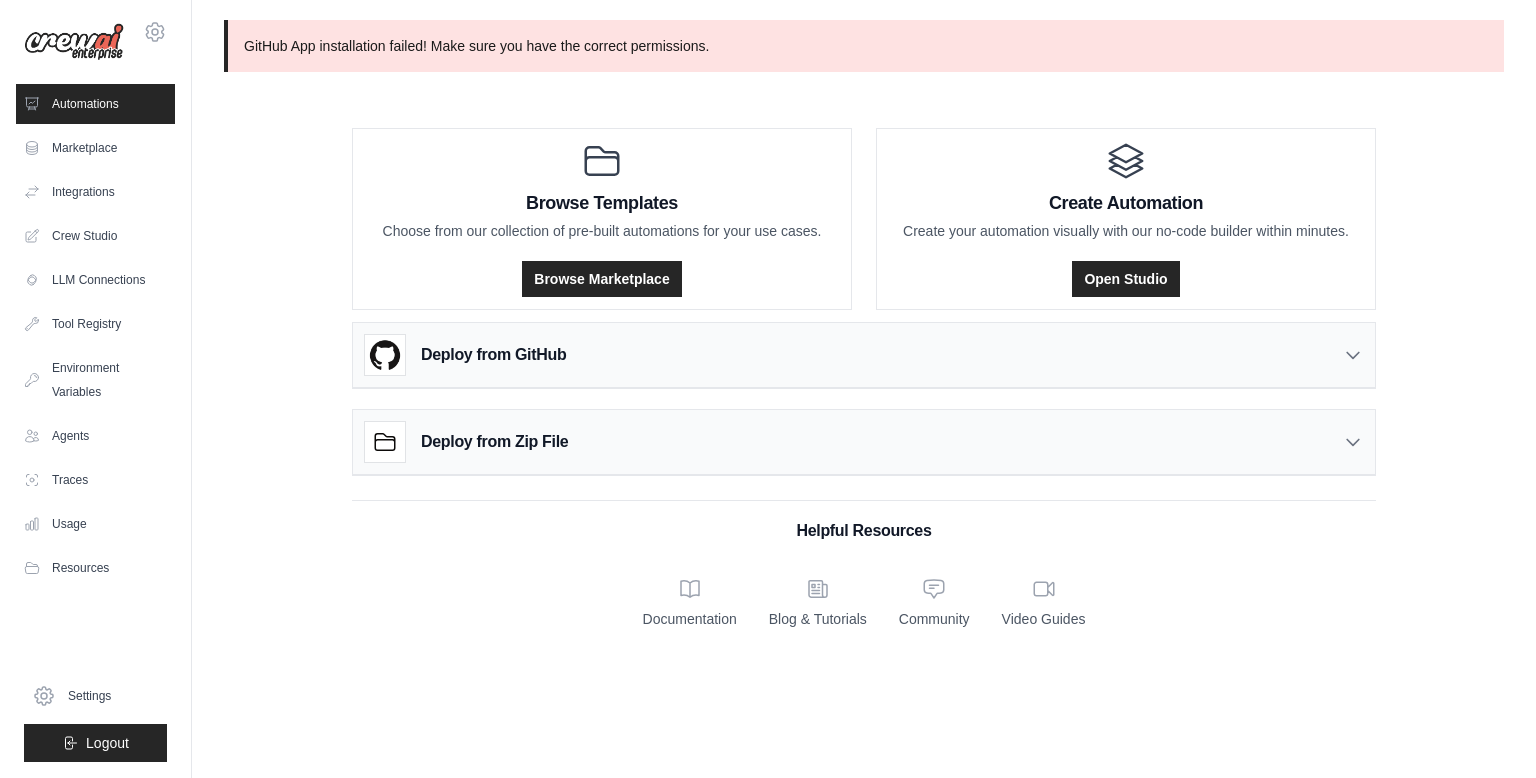 click on "Deploy from Zip File" at bounding box center (864, 442) 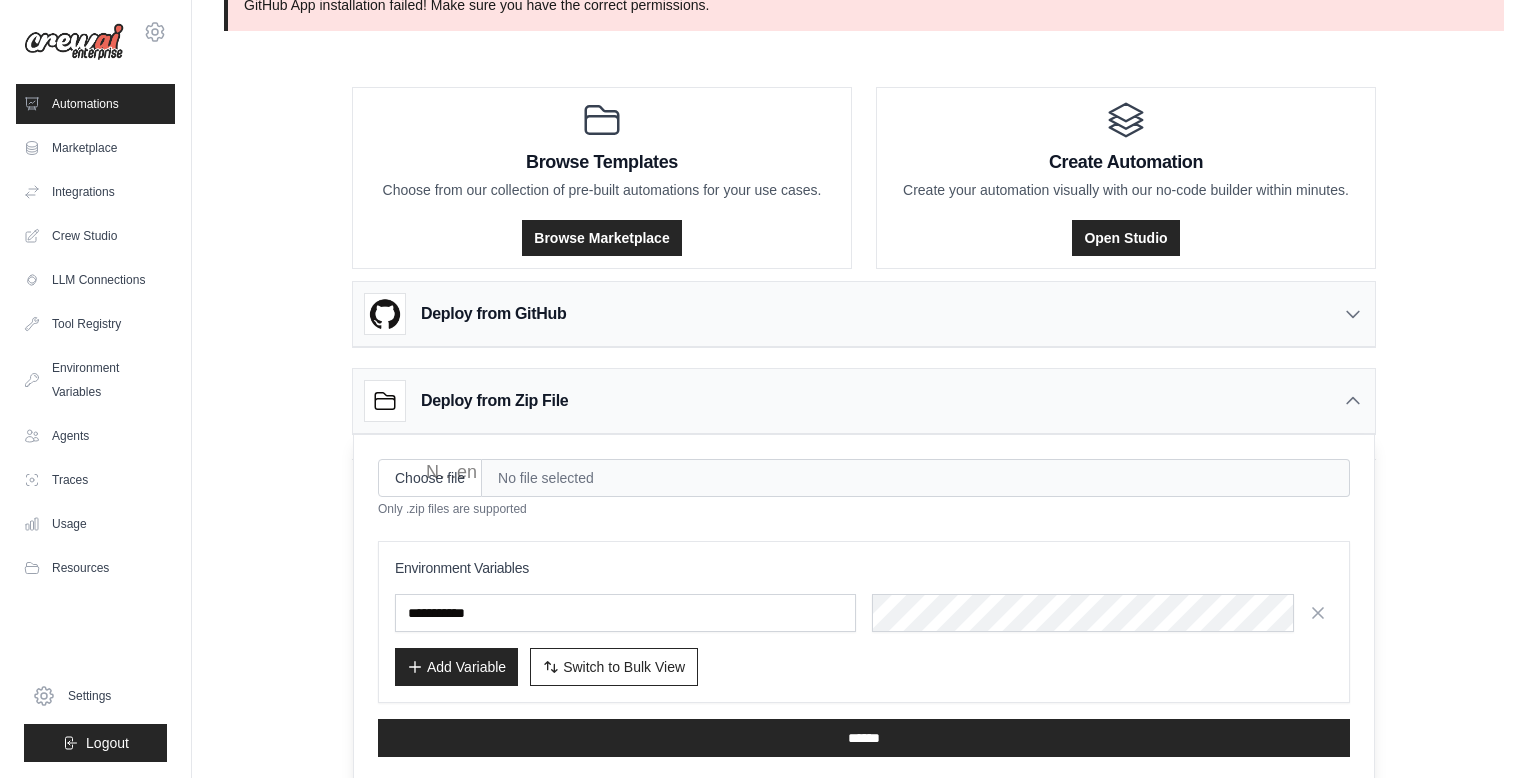 scroll, scrollTop: 0, scrollLeft: 0, axis: both 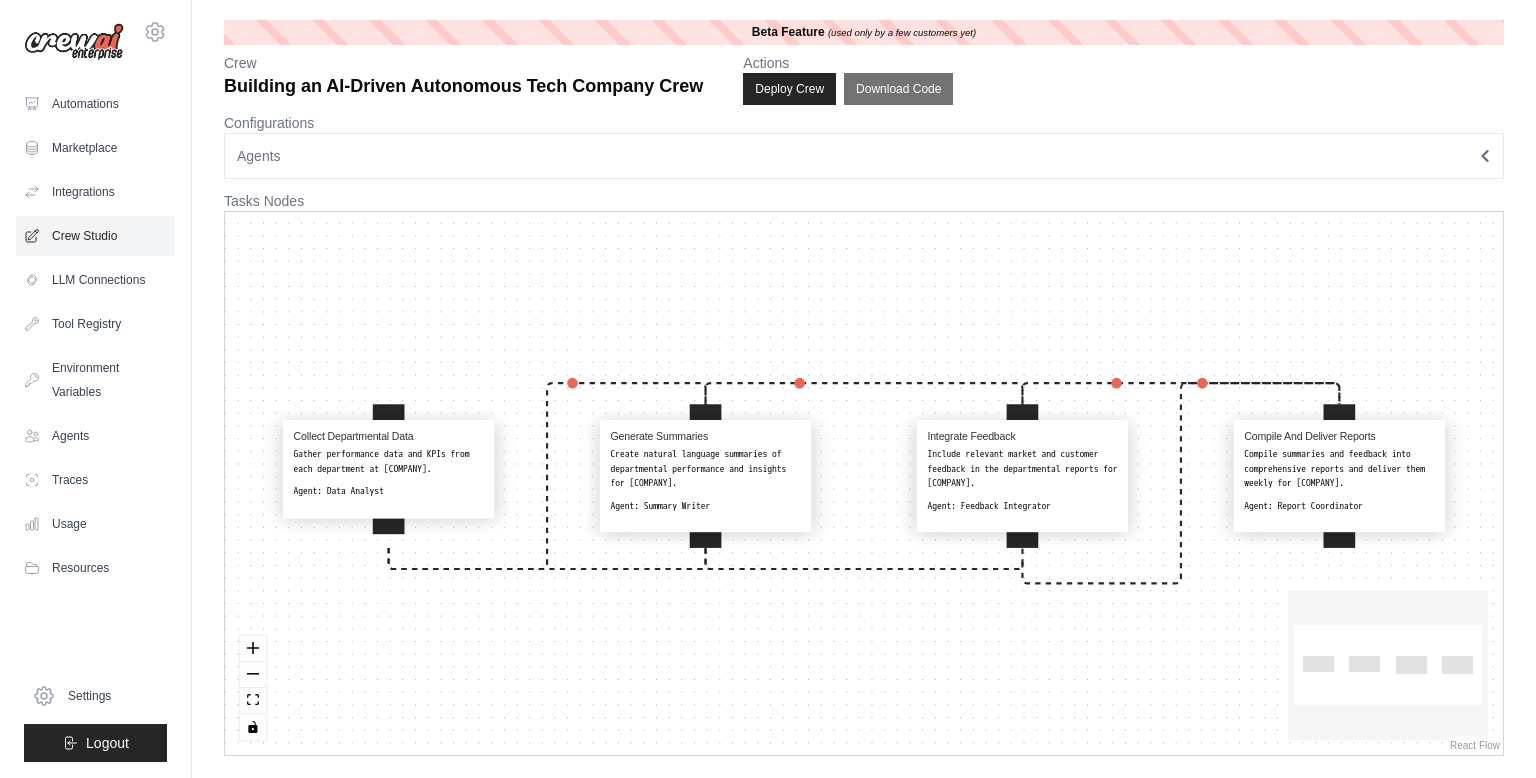 click on "Crew Studio" at bounding box center (95, 236) 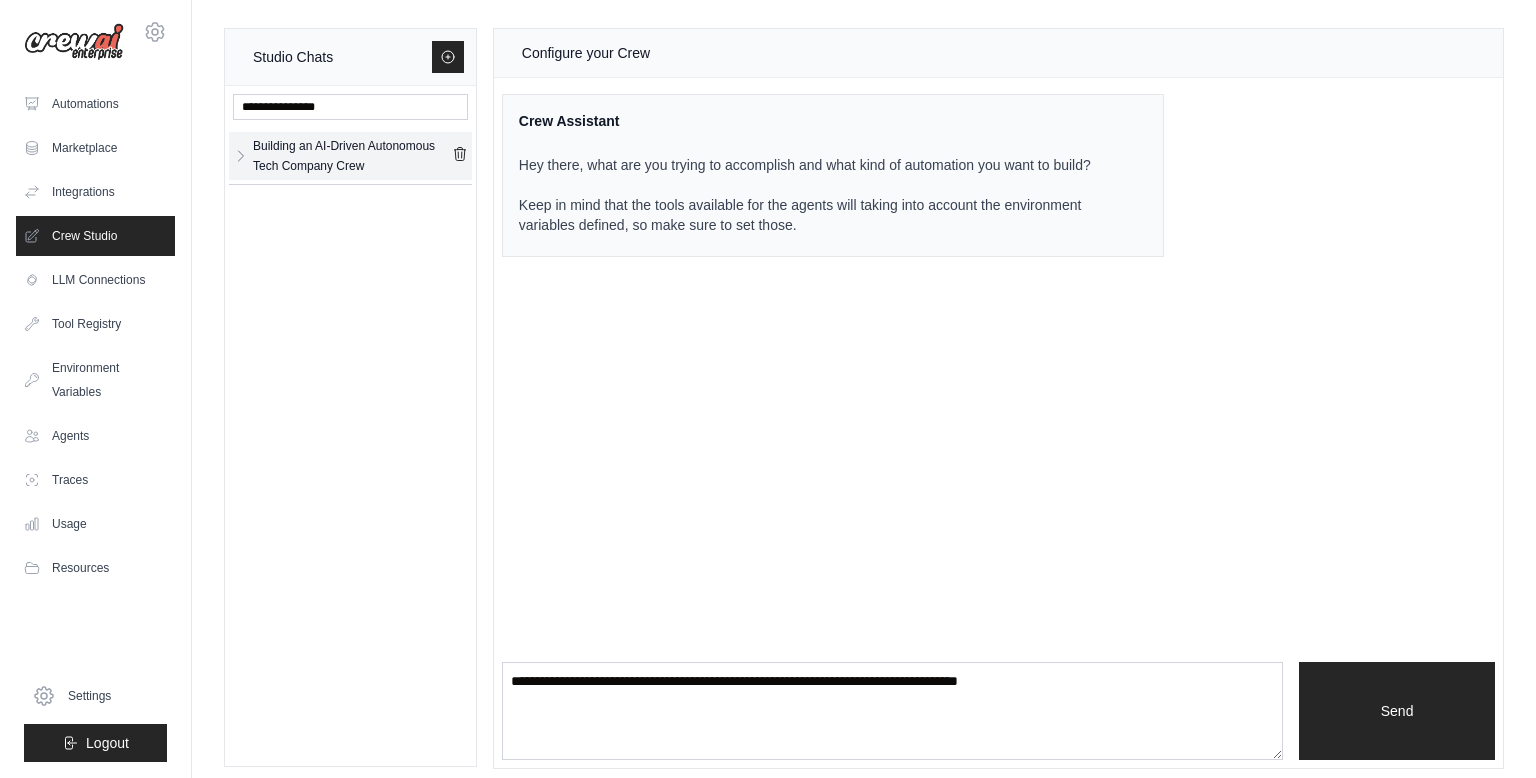 click on "Building an AI-Driven Autonomous Tech Company Crew" at bounding box center [352, 156] 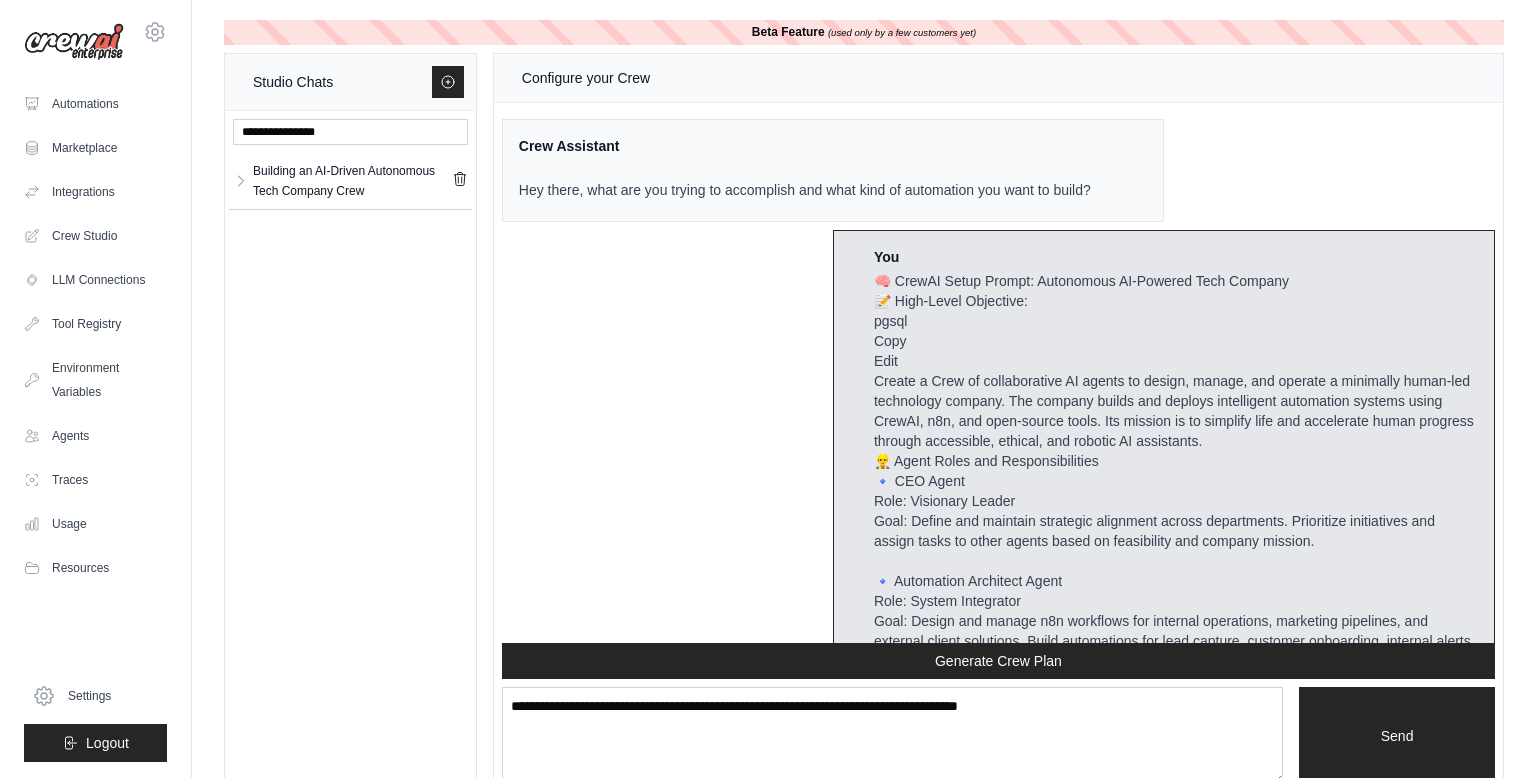 scroll, scrollTop: 5483, scrollLeft: 0, axis: vertical 